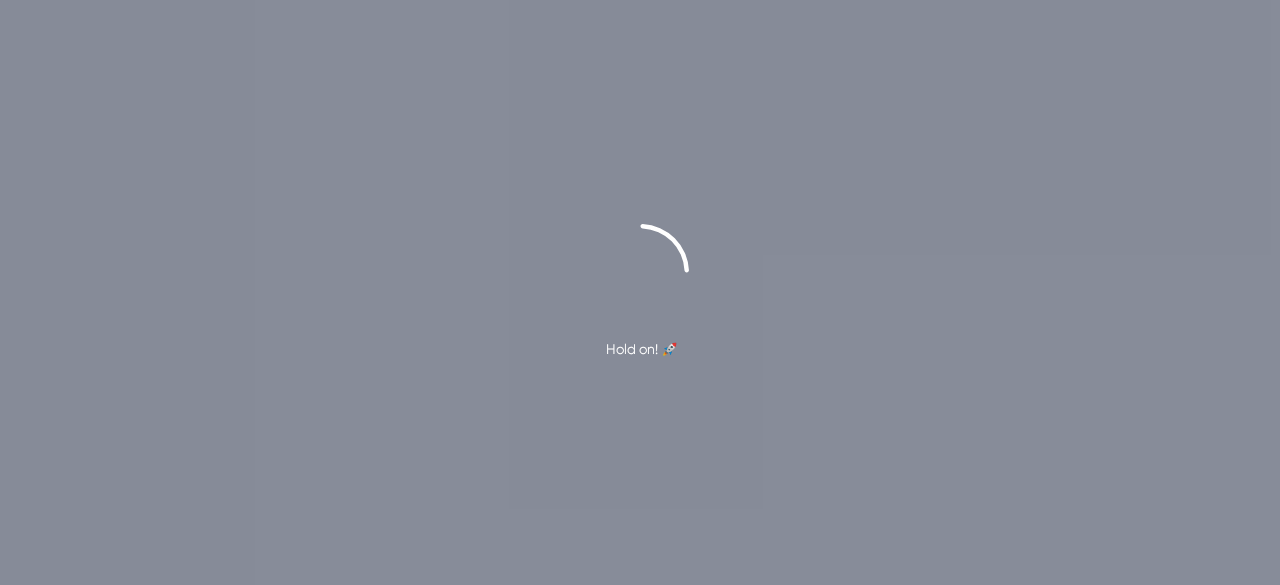 scroll, scrollTop: 0, scrollLeft: 0, axis: both 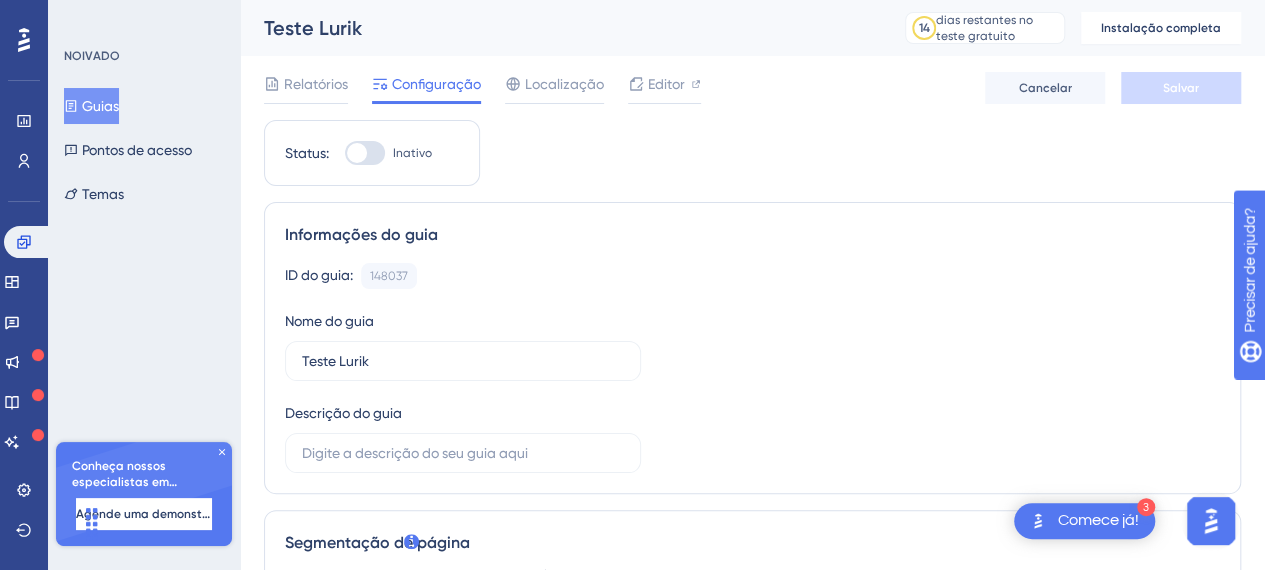 click 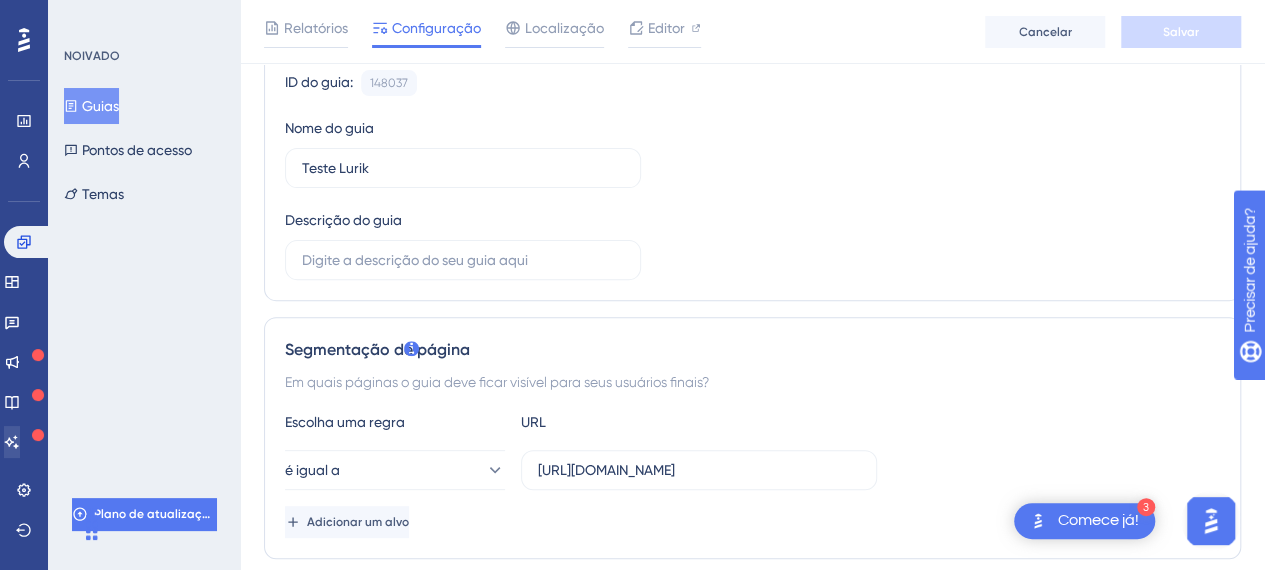 scroll, scrollTop: 700, scrollLeft: 0, axis: vertical 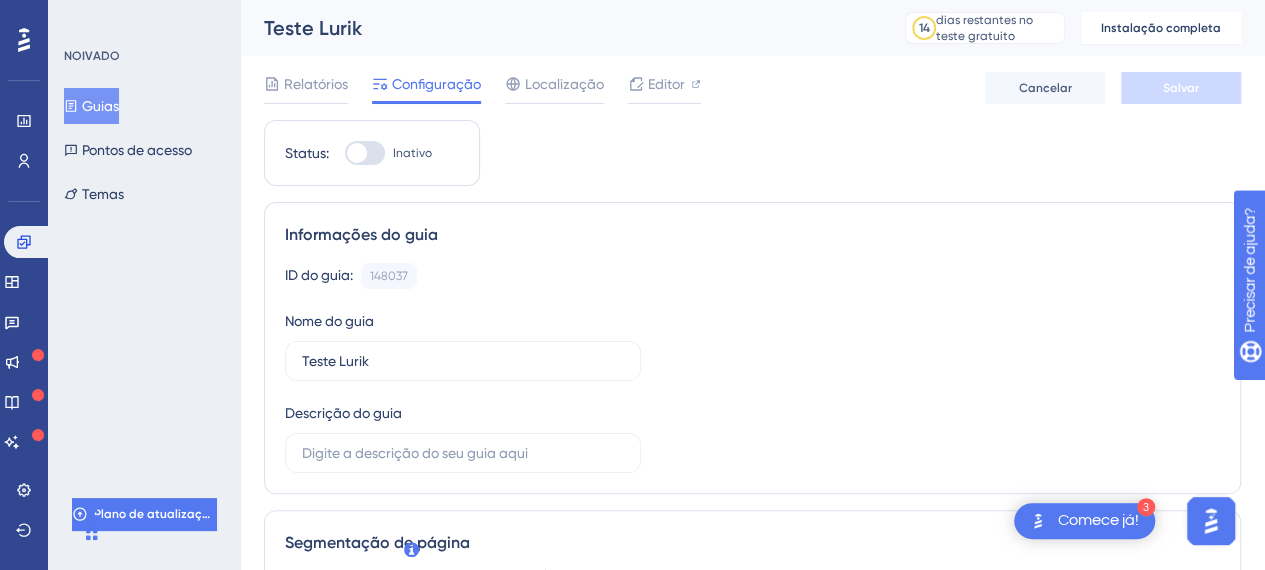 drag, startPoint x: 1278, startPoint y: 291, endPoint x: 1279, endPoint y: 51, distance: 240.00209 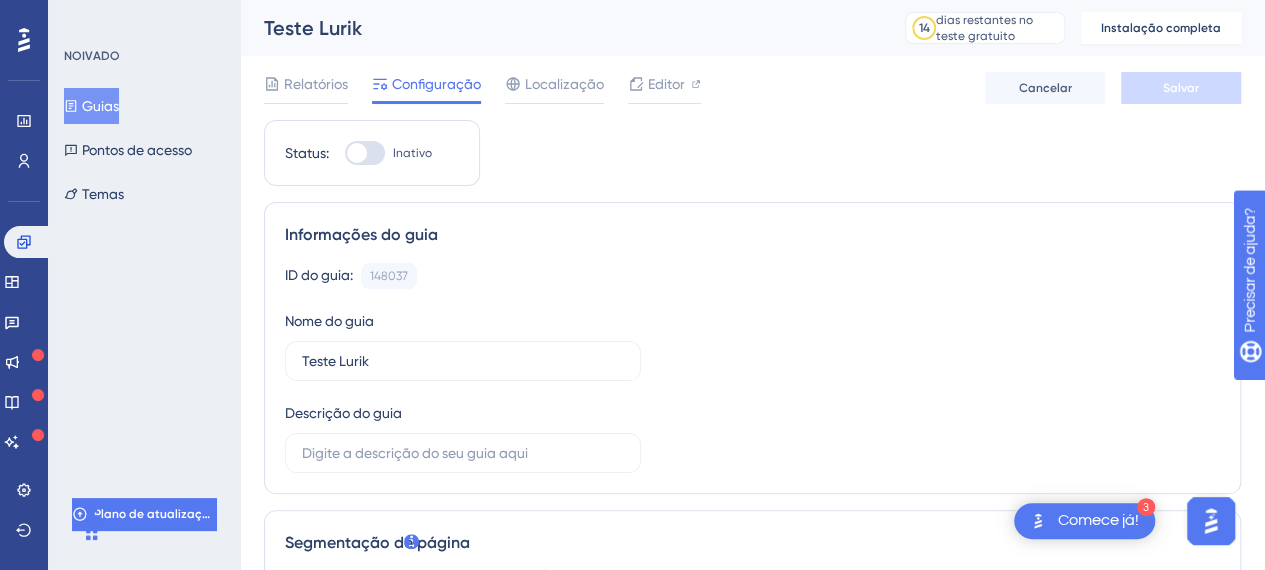 click at bounding box center [50, 522] 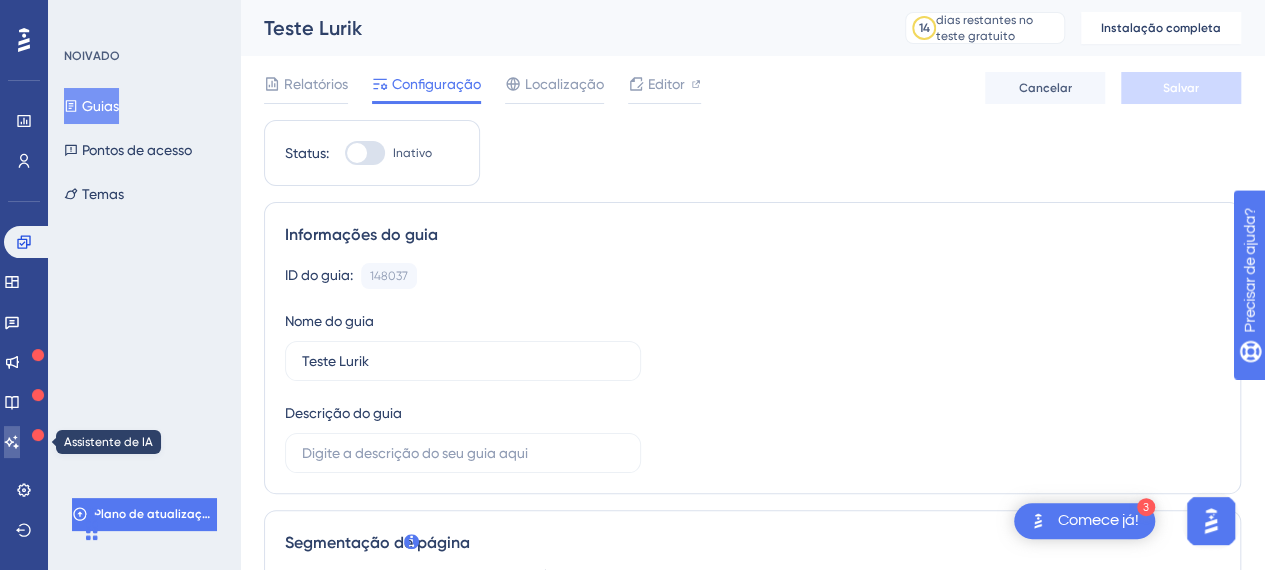 click 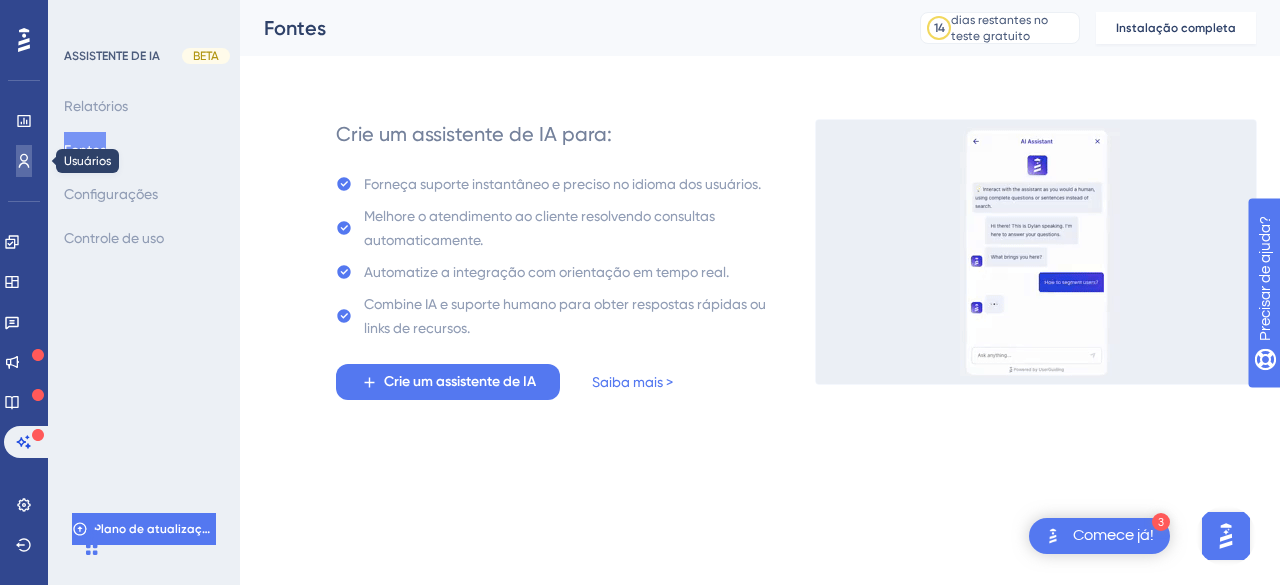 click 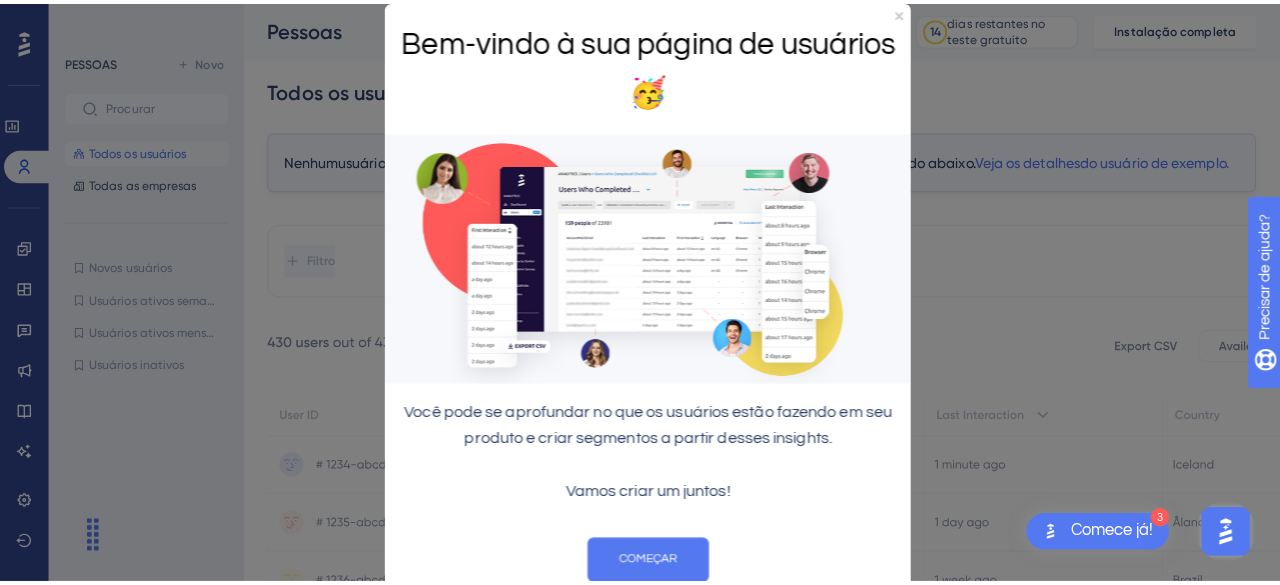 scroll, scrollTop: 0, scrollLeft: 0, axis: both 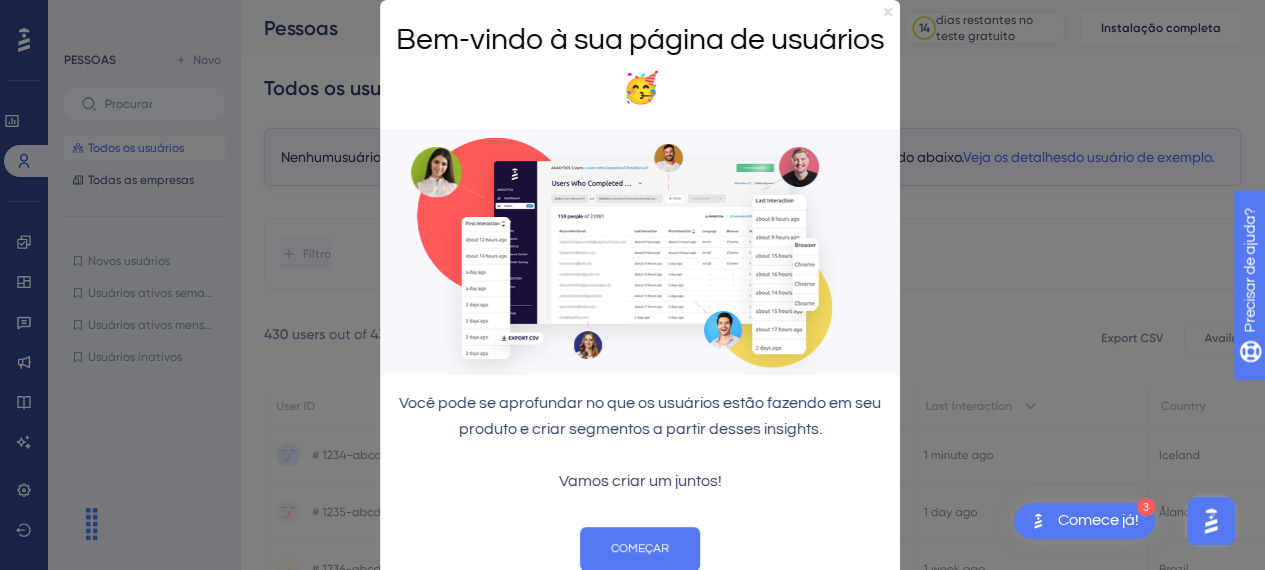 click 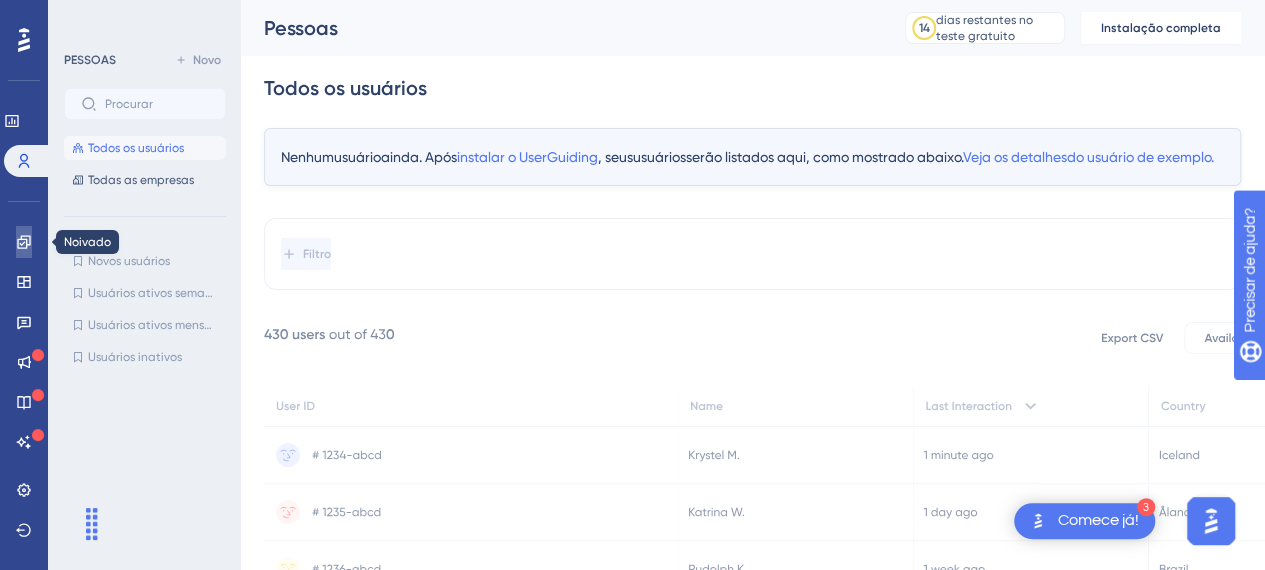 click 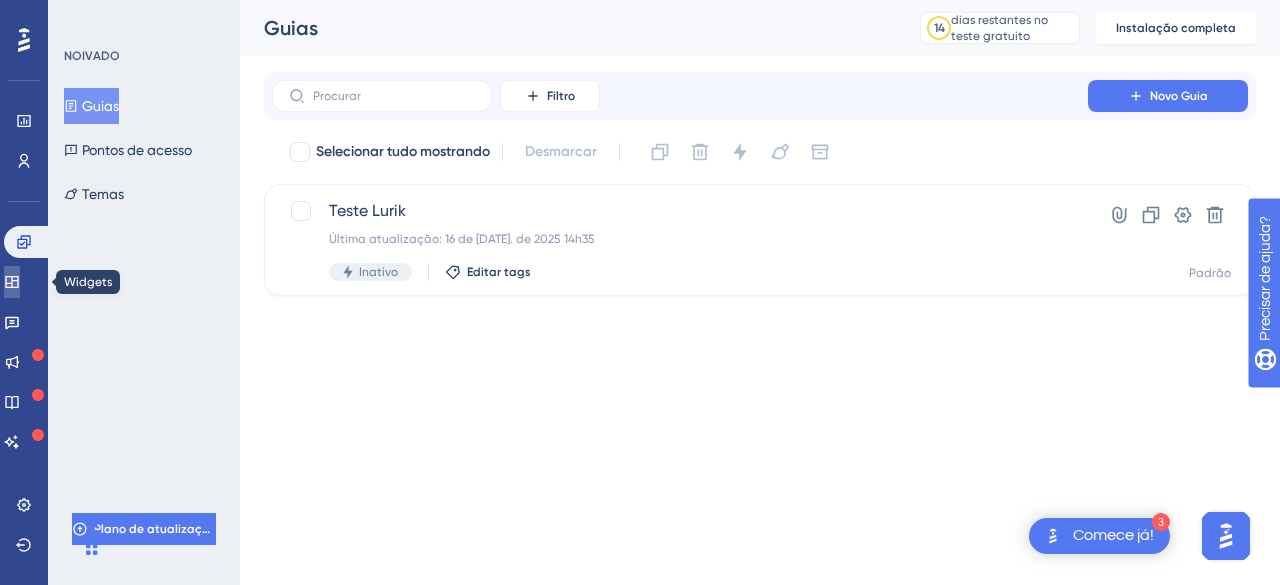 click 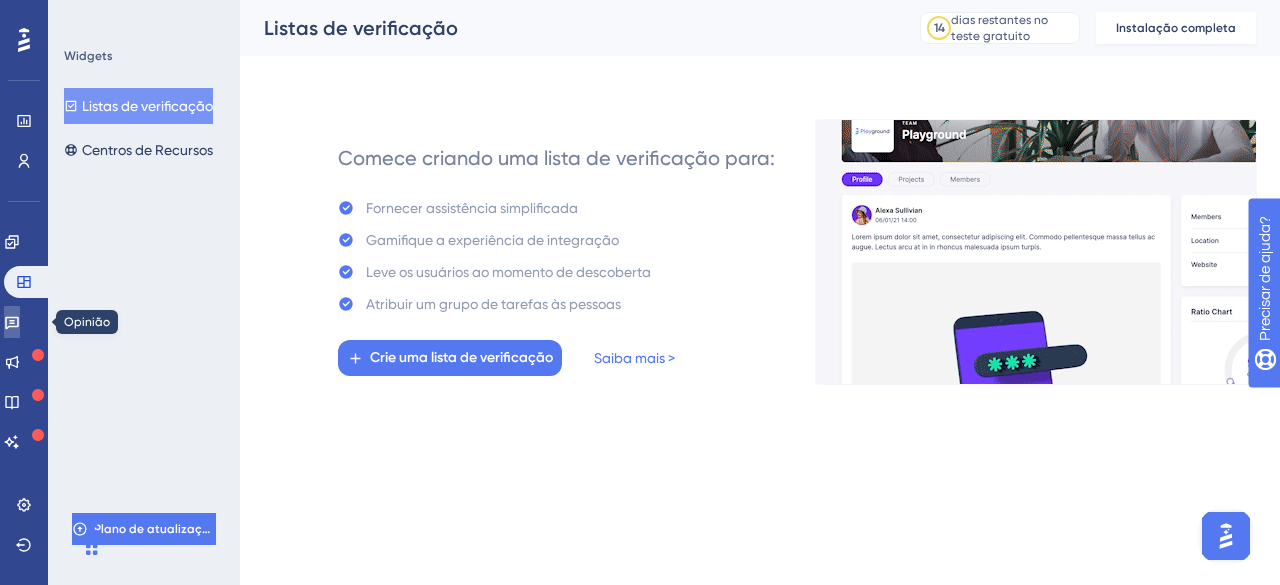 click 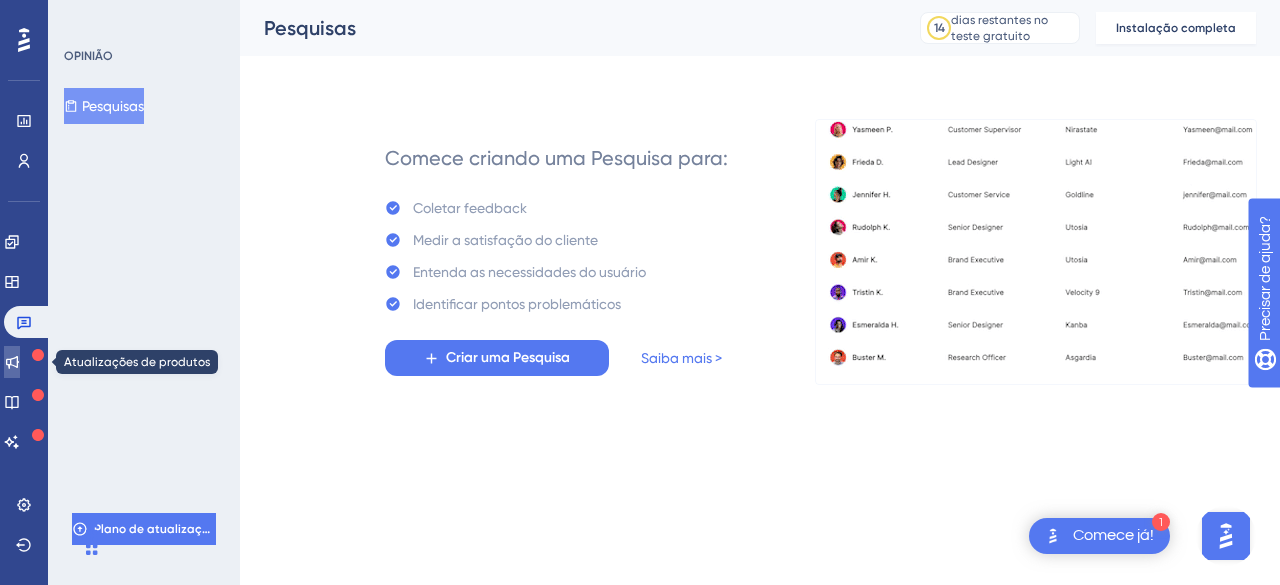 click 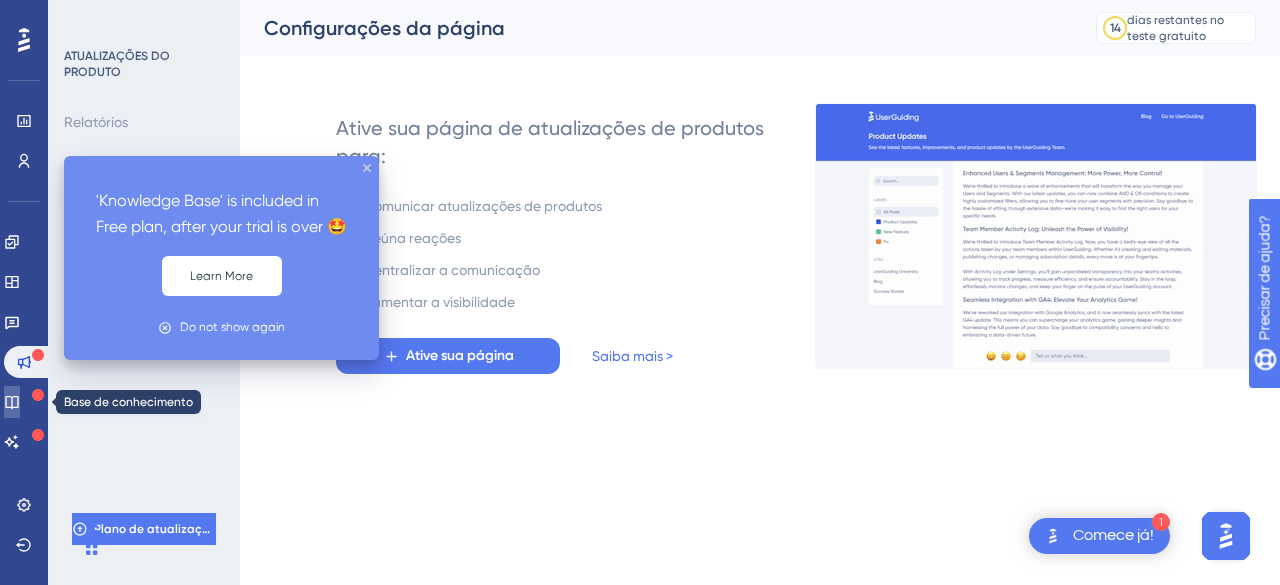 click 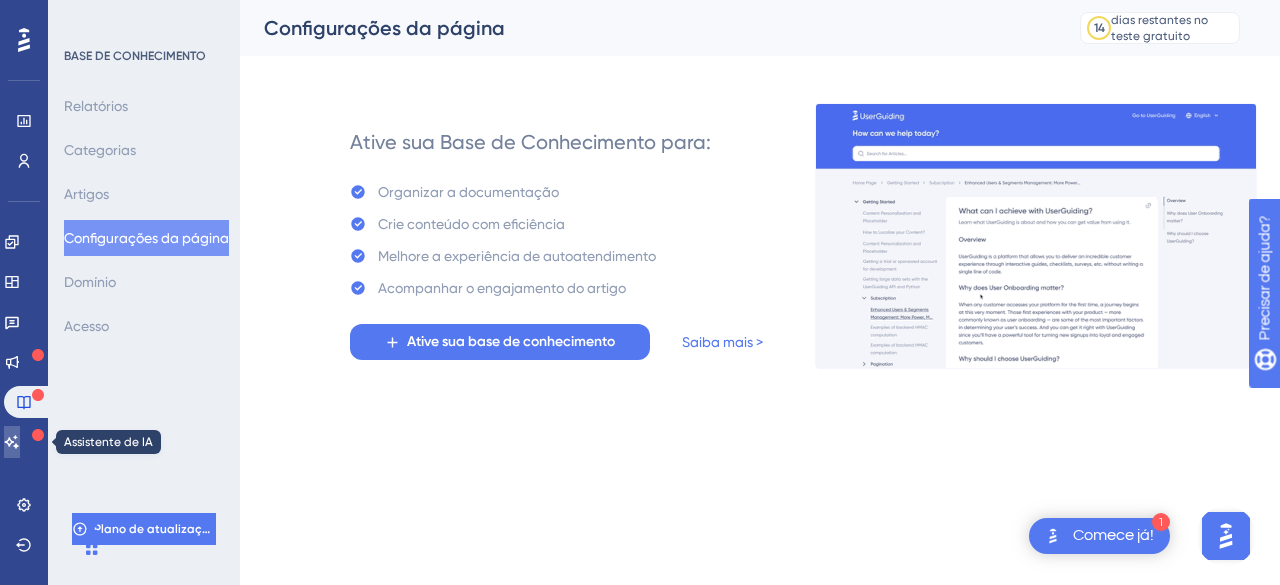 click 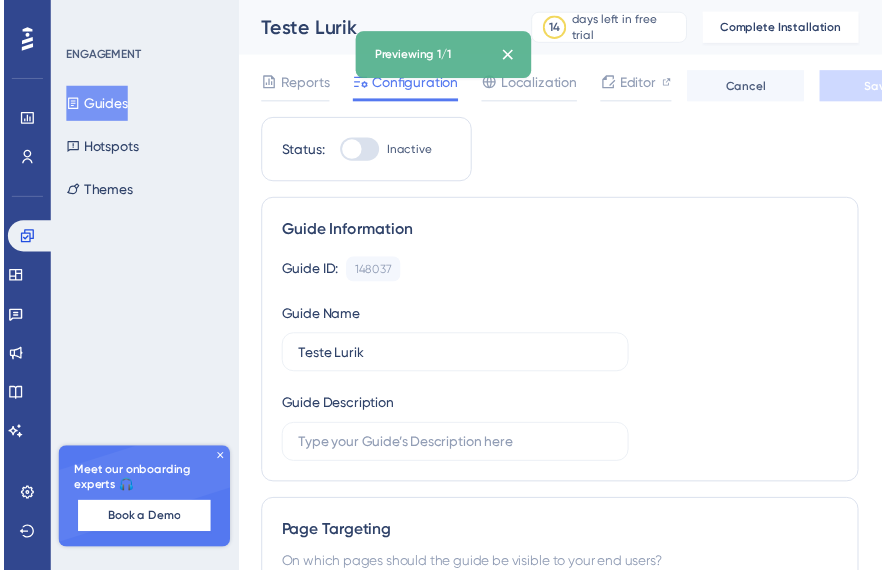 scroll, scrollTop: 0, scrollLeft: 0, axis: both 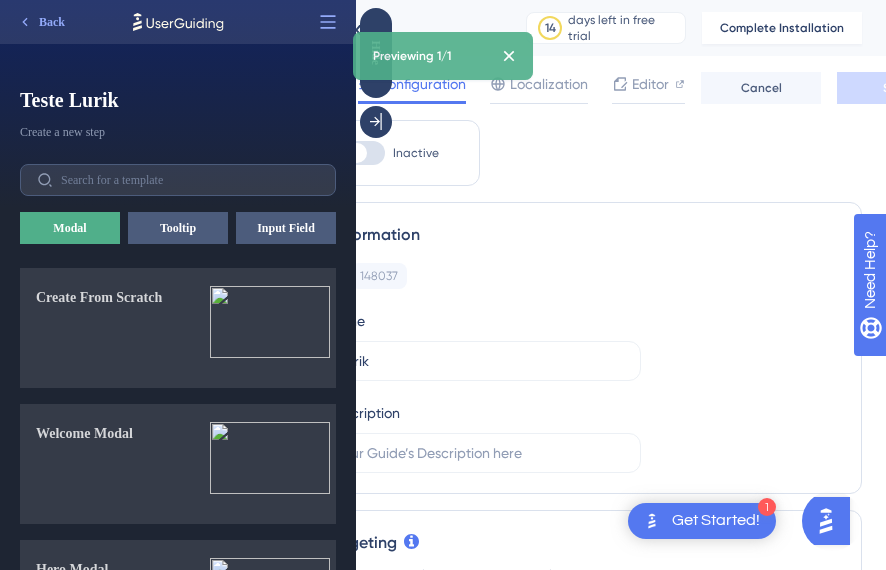 click on "Guide ID: 148037 Copy" at bounding box center (563, 276) 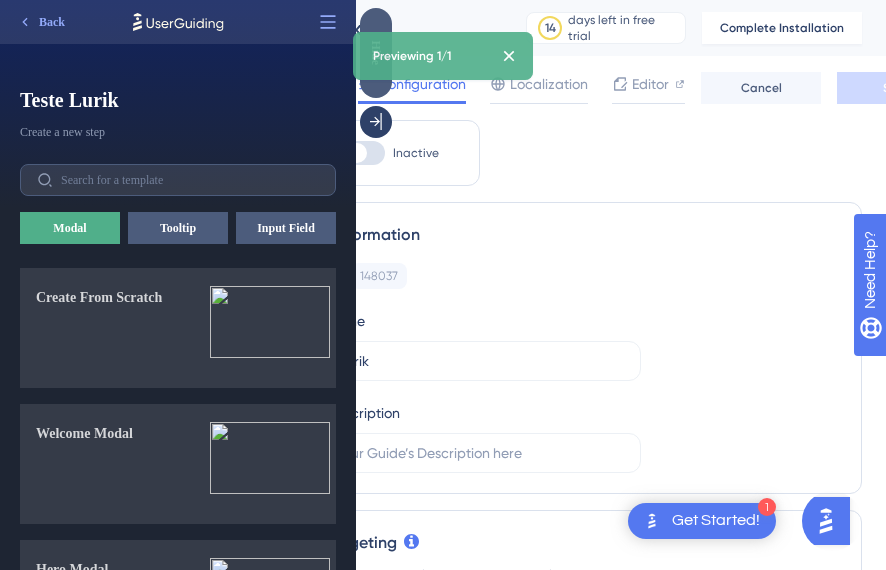 click on "Hide" at bounding box center (376, 53) 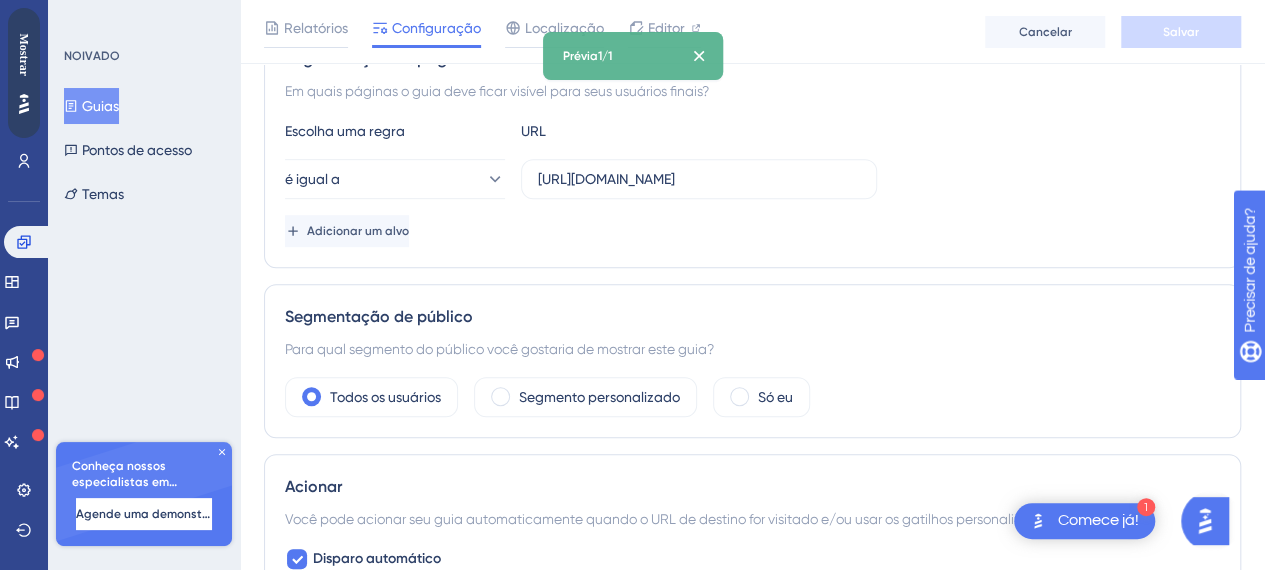 scroll, scrollTop: 500, scrollLeft: 0, axis: vertical 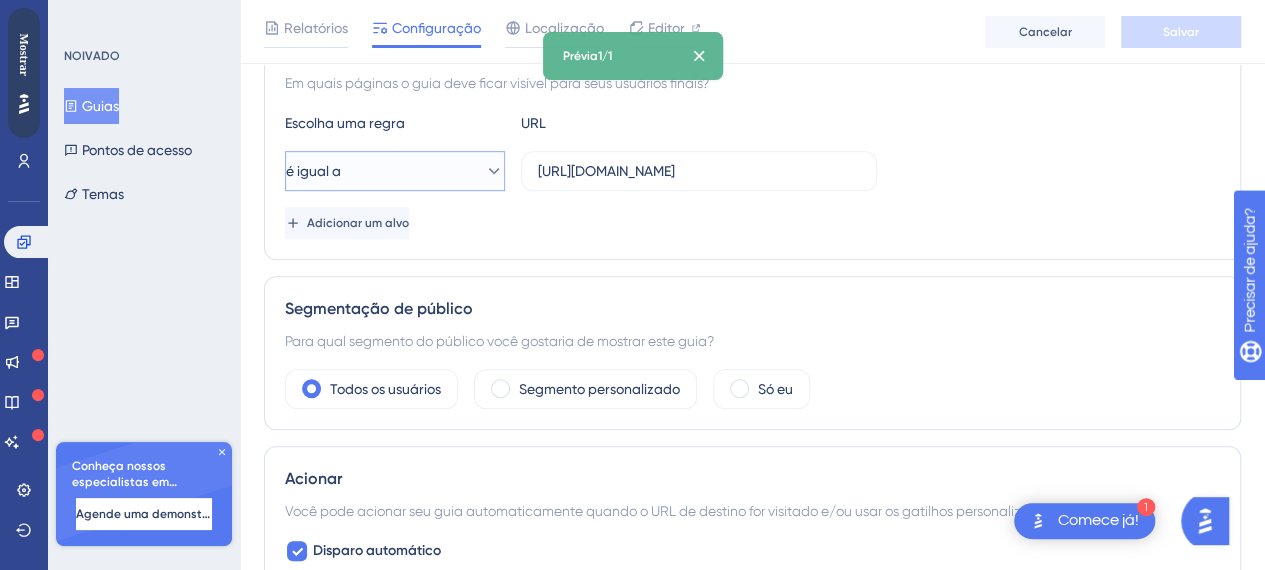 click 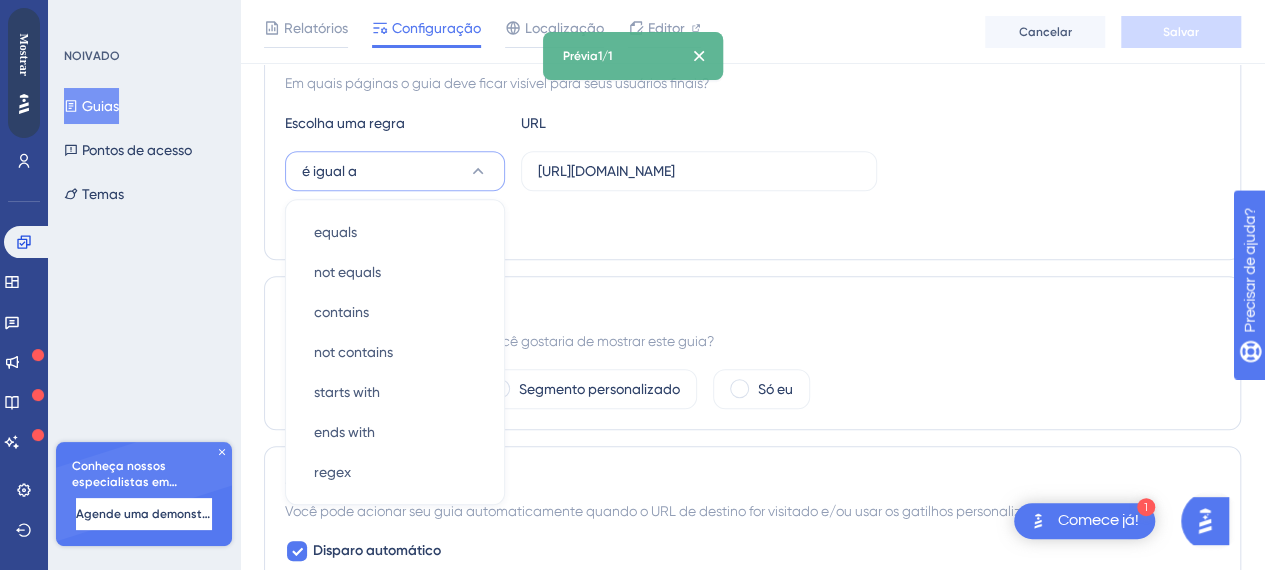 scroll, scrollTop: 564, scrollLeft: 0, axis: vertical 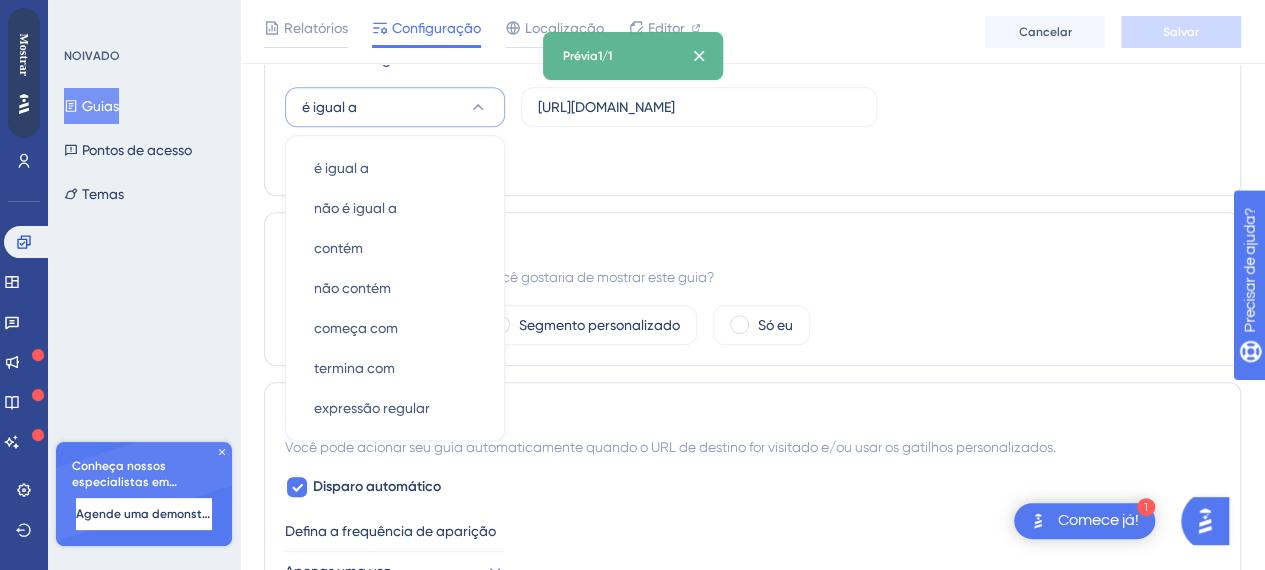 click on "Segmentação de página
Em quais páginas o guia deve ficar visível para seus usuários finais?
Escolha uma regra URL é igual a é igual a é igual a não é igual a não é igual a contém contém não contém não contém começa com começa com termina com termina com expressão regular expressão regular https://app.lurik.com.br/workspace/projects Adicionar um alvo" at bounding box center (752, 75) 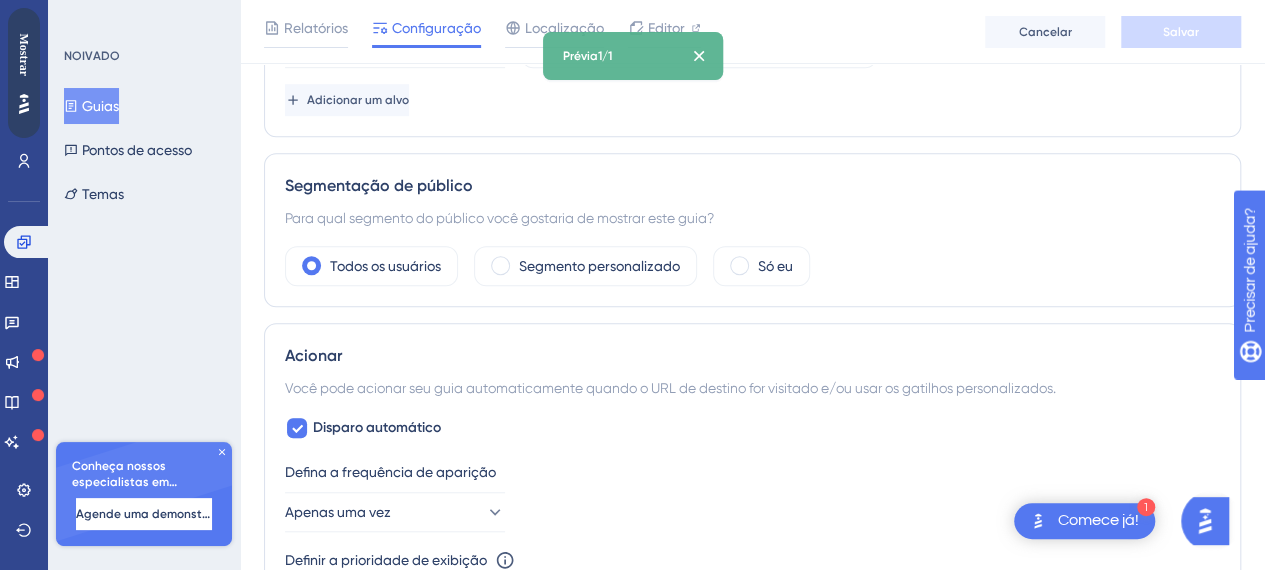 scroll, scrollTop: 664, scrollLeft: 0, axis: vertical 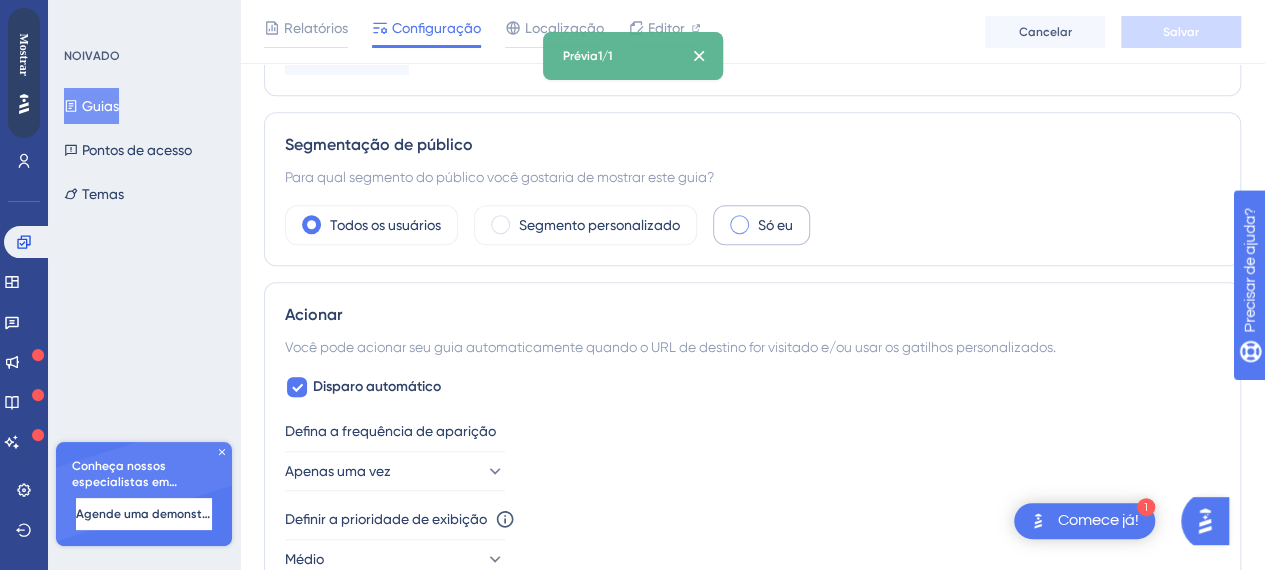 click at bounding box center [739, 224] 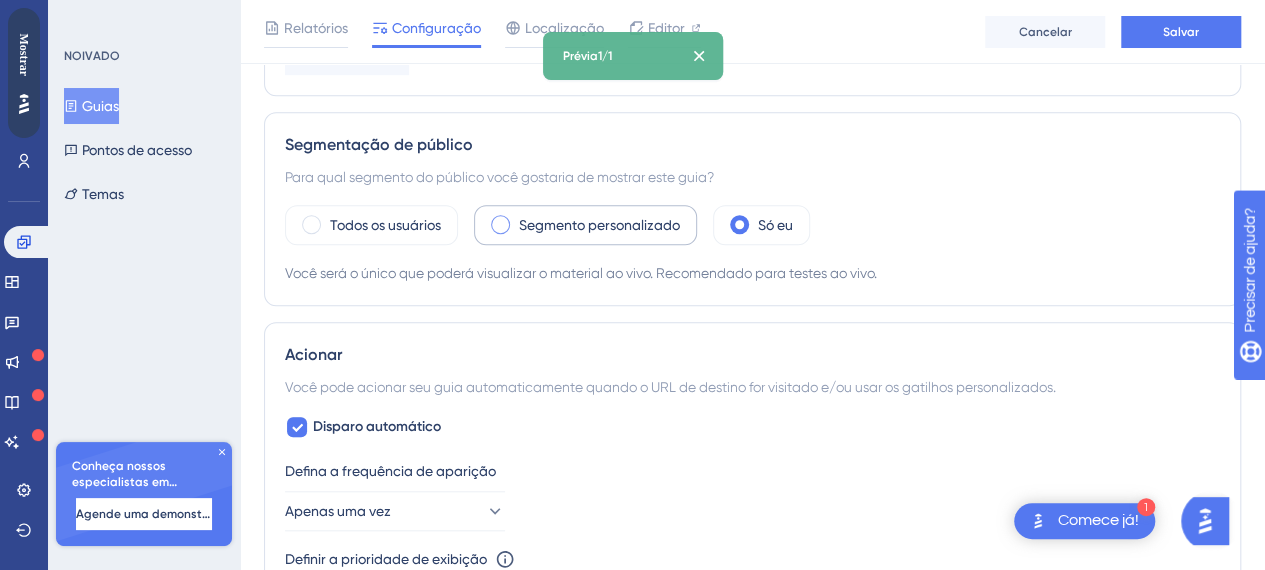 click on "Segmento personalizado" at bounding box center [599, 225] 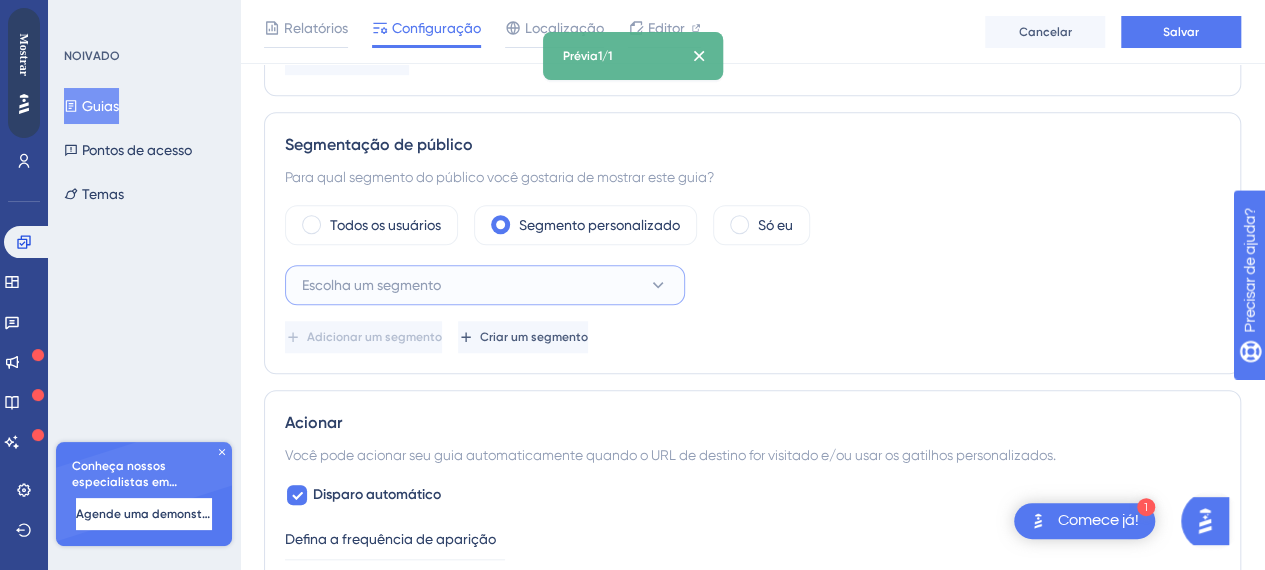 click on "Escolha um segmento" at bounding box center (371, 285) 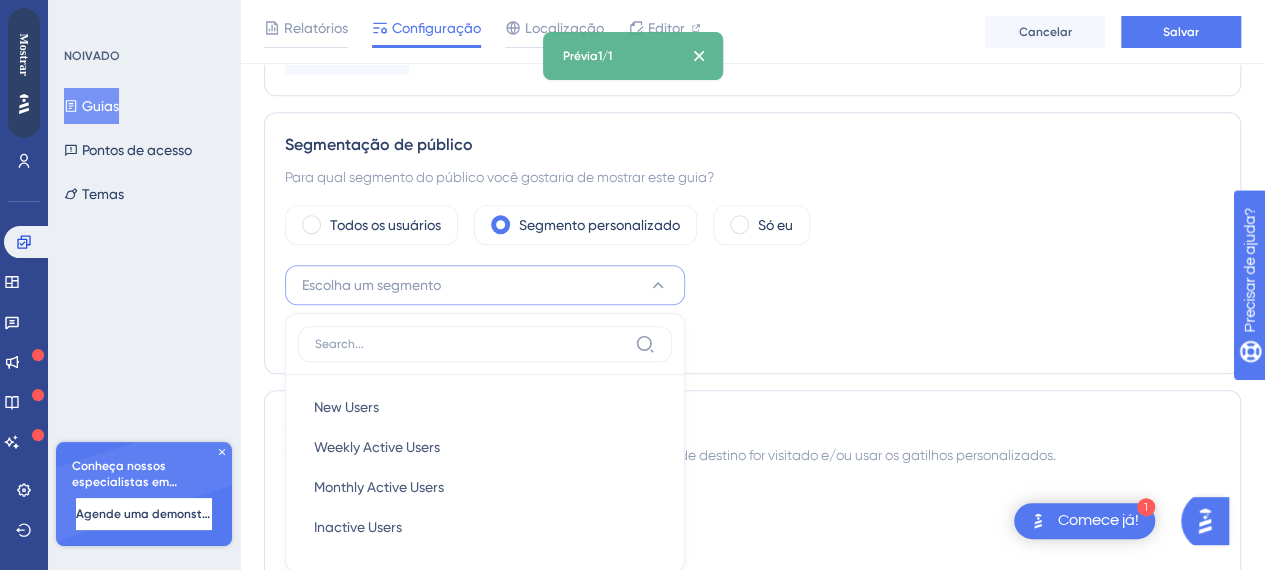 scroll, scrollTop: 817, scrollLeft: 0, axis: vertical 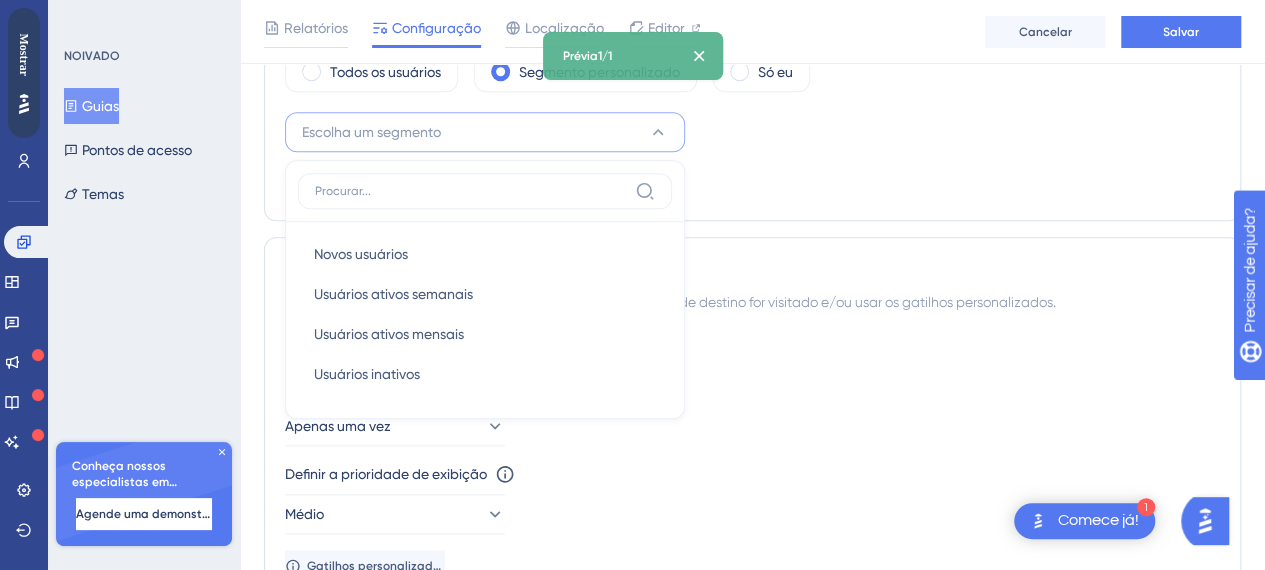 click at bounding box center [471, 191] 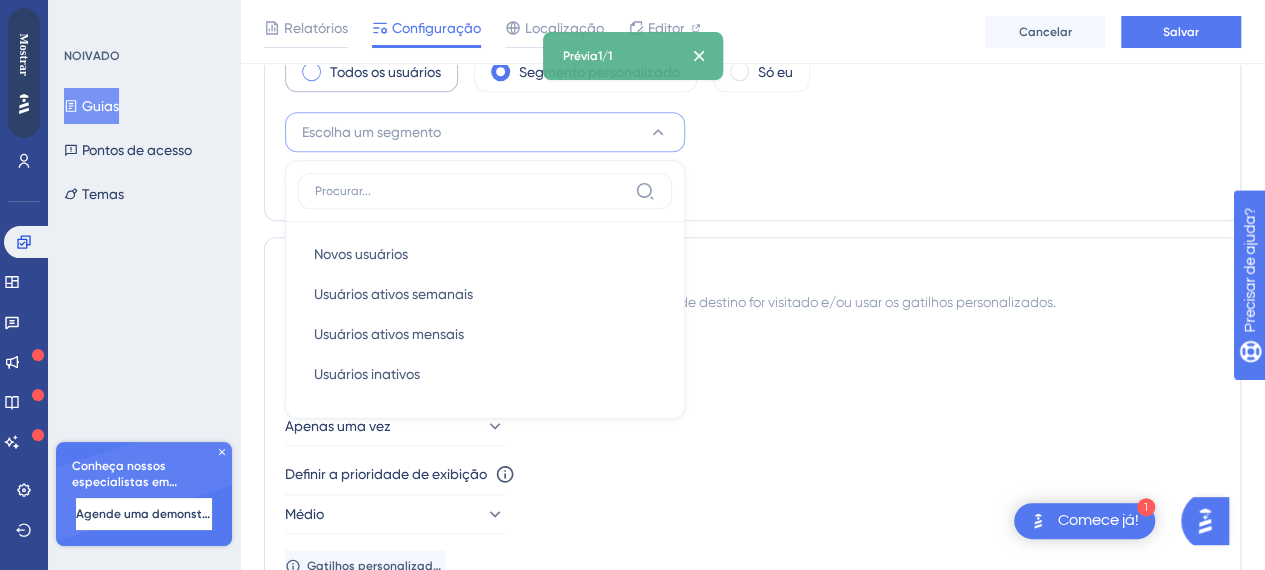 click on "Todos os usuários" at bounding box center [385, 72] 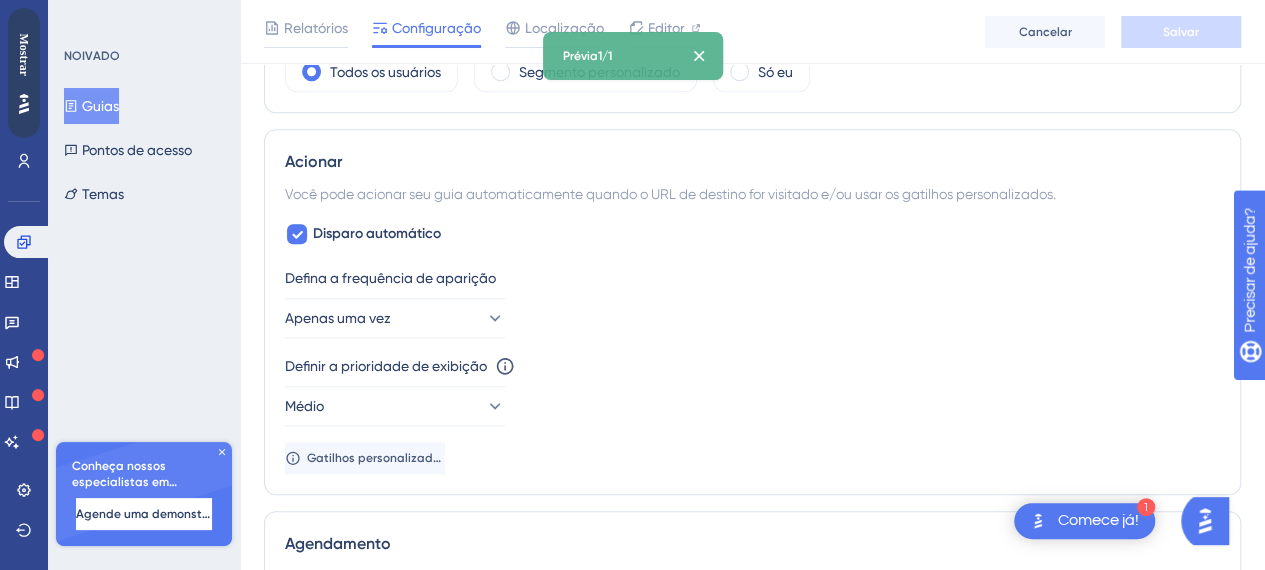 scroll, scrollTop: 917, scrollLeft: 0, axis: vertical 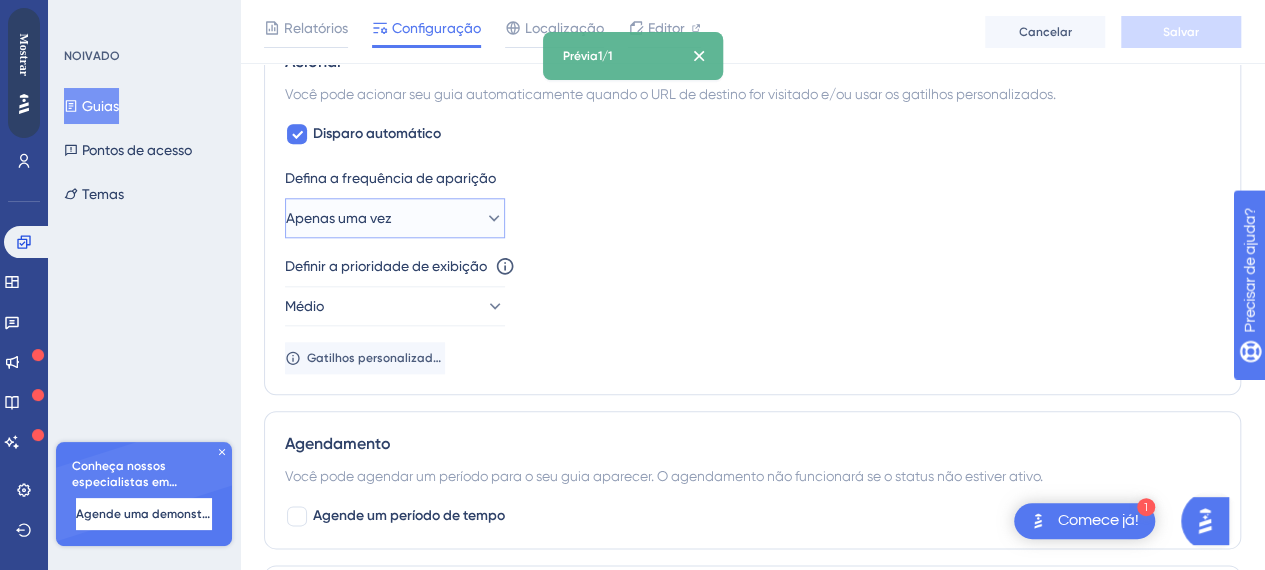click 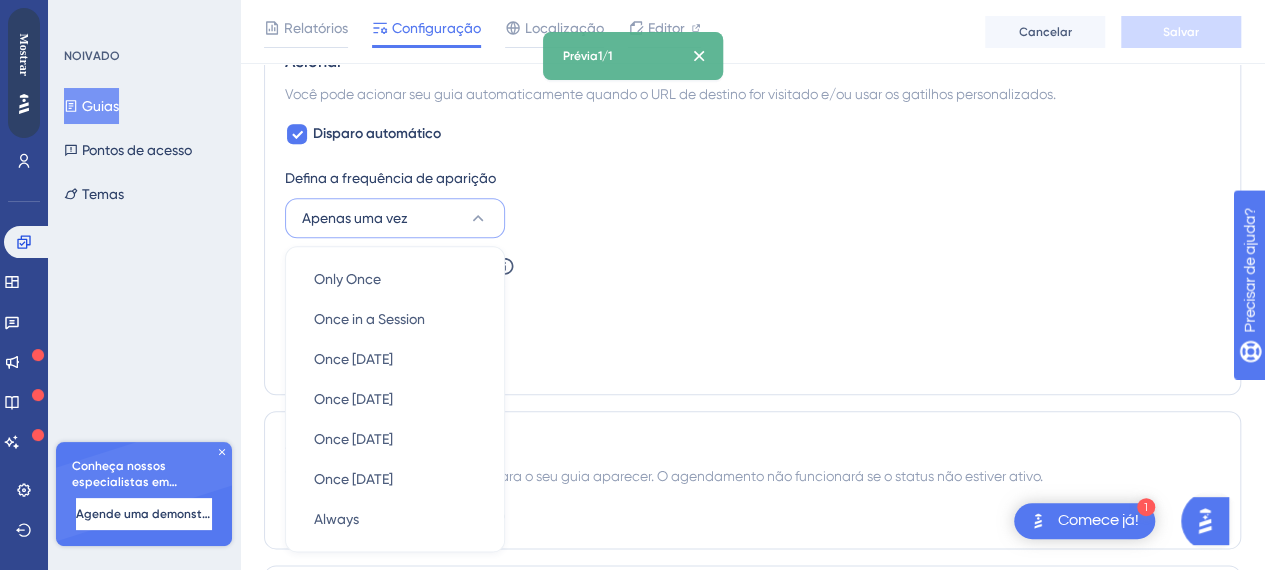 scroll, scrollTop: 1026, scrollLeft: 0, axis: vertical 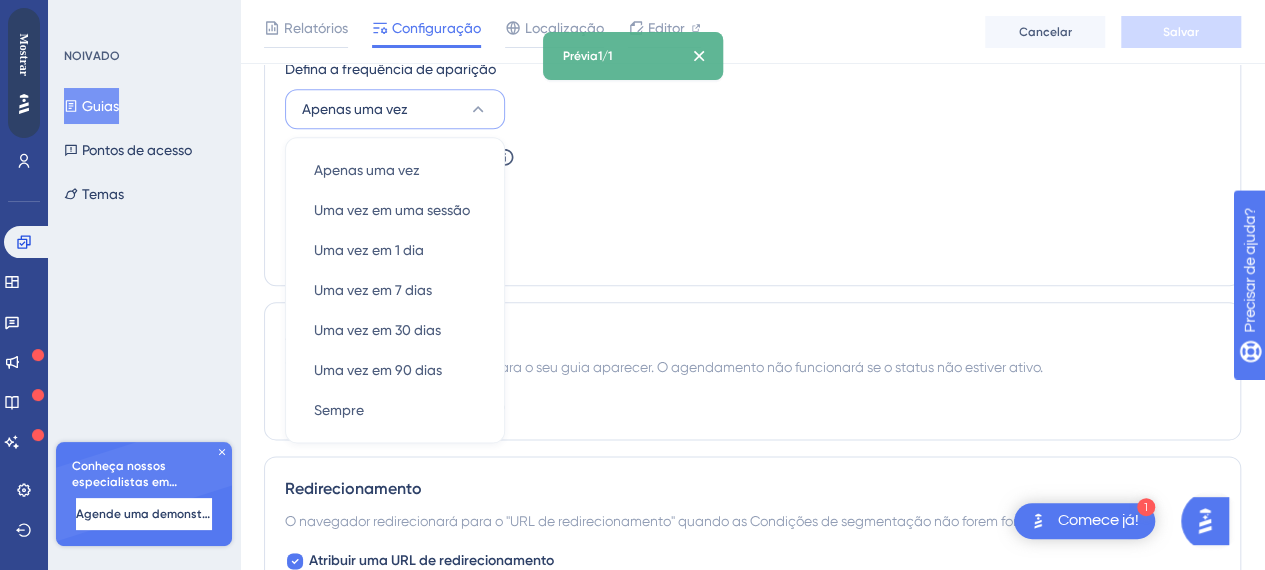 click on "Defina a frequência de aparição Apenas uma vez Apenas uma vez Apenas uma vez Uma vez em uma sessão Uma vez em uma sessão Uma vez em 1 dia Uma vez em 1 dia Uma vez em 7 dias Uma vez em 7 dias Uma vez em 30 dias Uma vez em 30 dias Uma vez em 90 dias Uma vez em 90 dias Sempre Sempre Definir a prioridade de exibição Esta opção definirá a prioridade de exibição entre materiais disparados automaticamente em casos de conflitos entre vários materiais Médio Gatilhos personalizados" at bounding box center (752, 161) 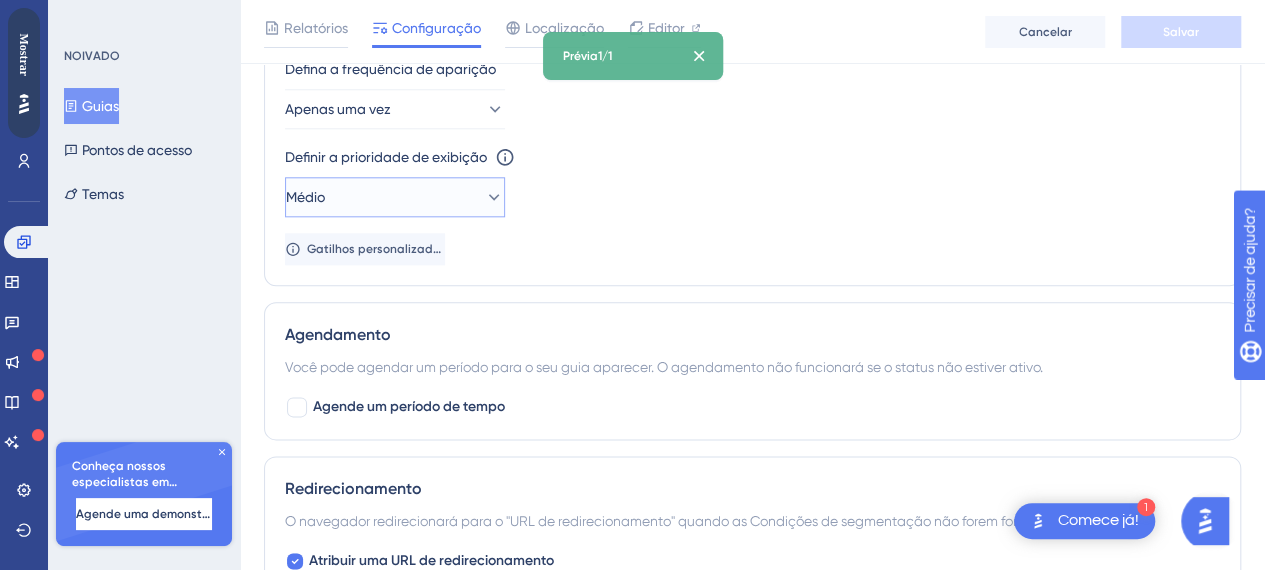 click 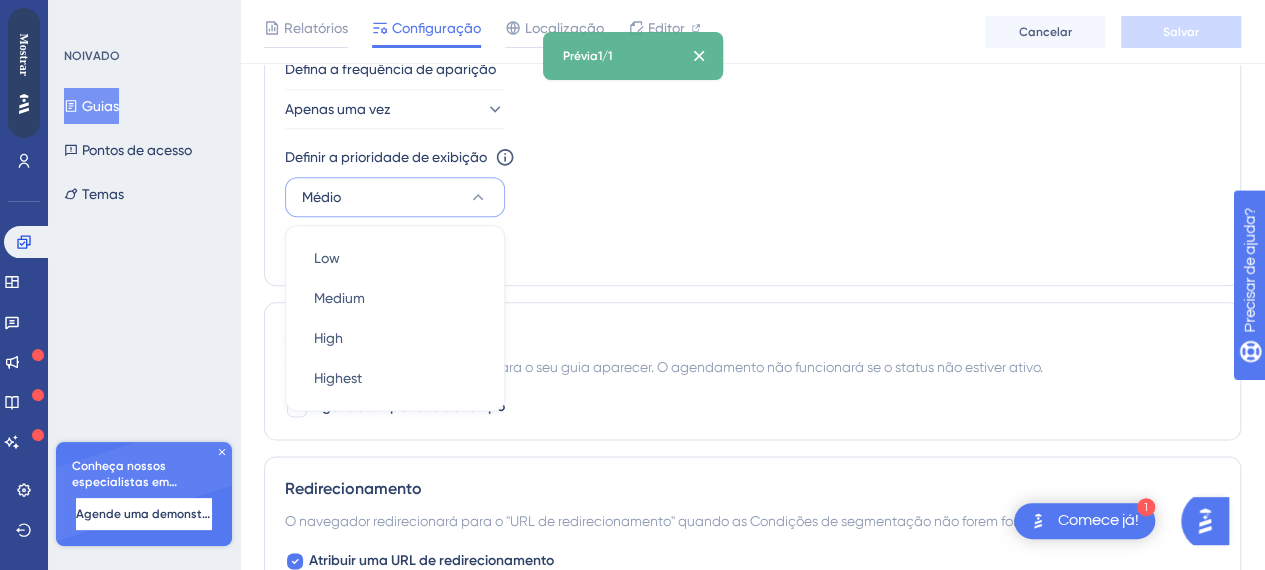 scroll, scrollTop: 1054, scrollLeft: 0, axis: vertical 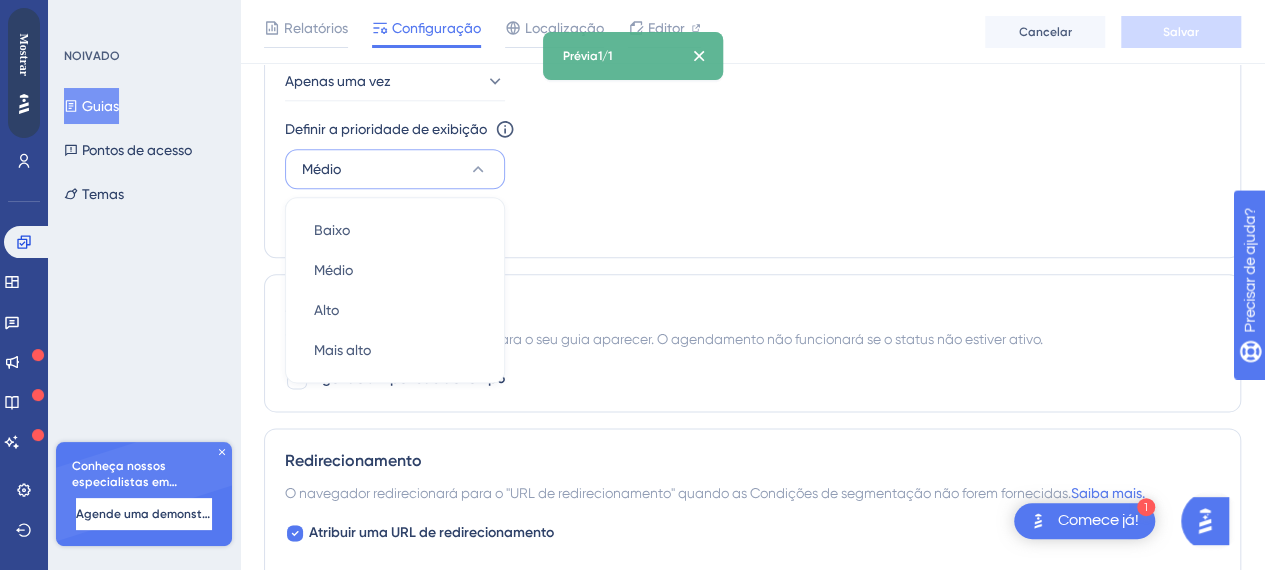 click 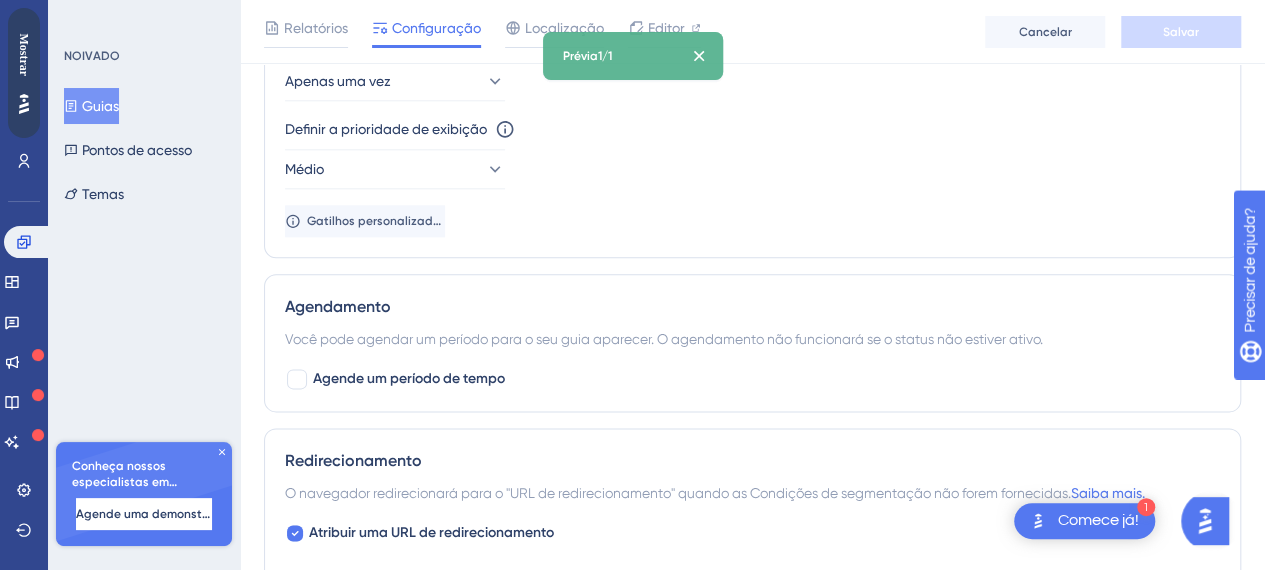 click on "Definir a prioridade de exibição Esta opção definirá a prioridade de exibição entre materiais disparados automaticamente em casos de conflitos entre vários materiais Médio" at bounding box center (752, 153) 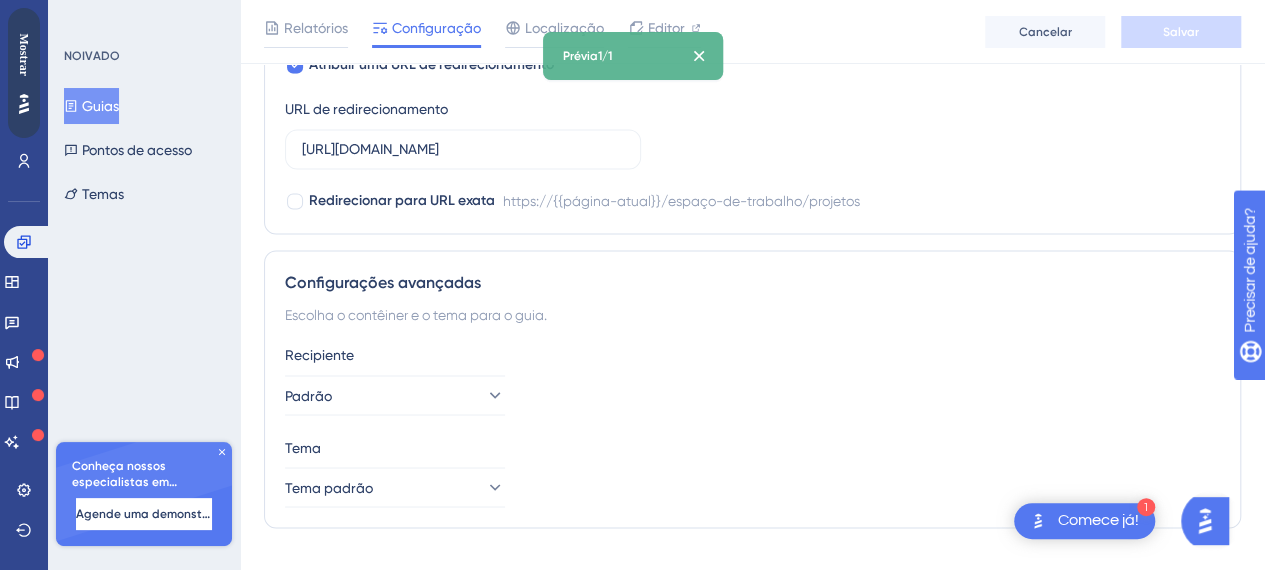 scroll, scrollTop: 1553, scrollLeft: 0, axis: vertical 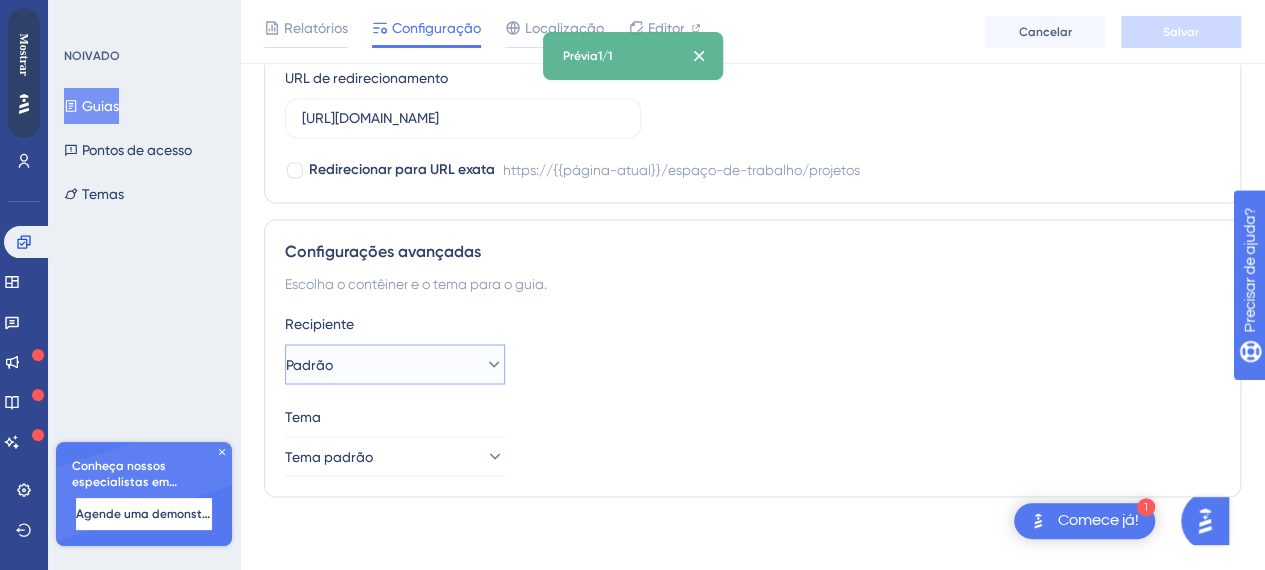 click 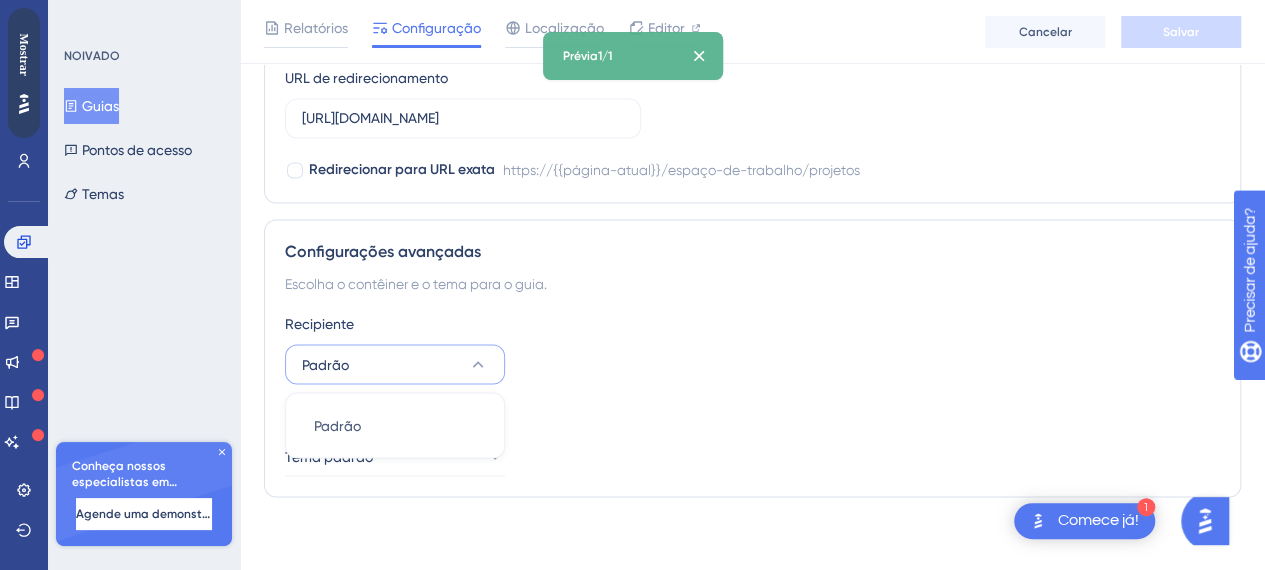 click 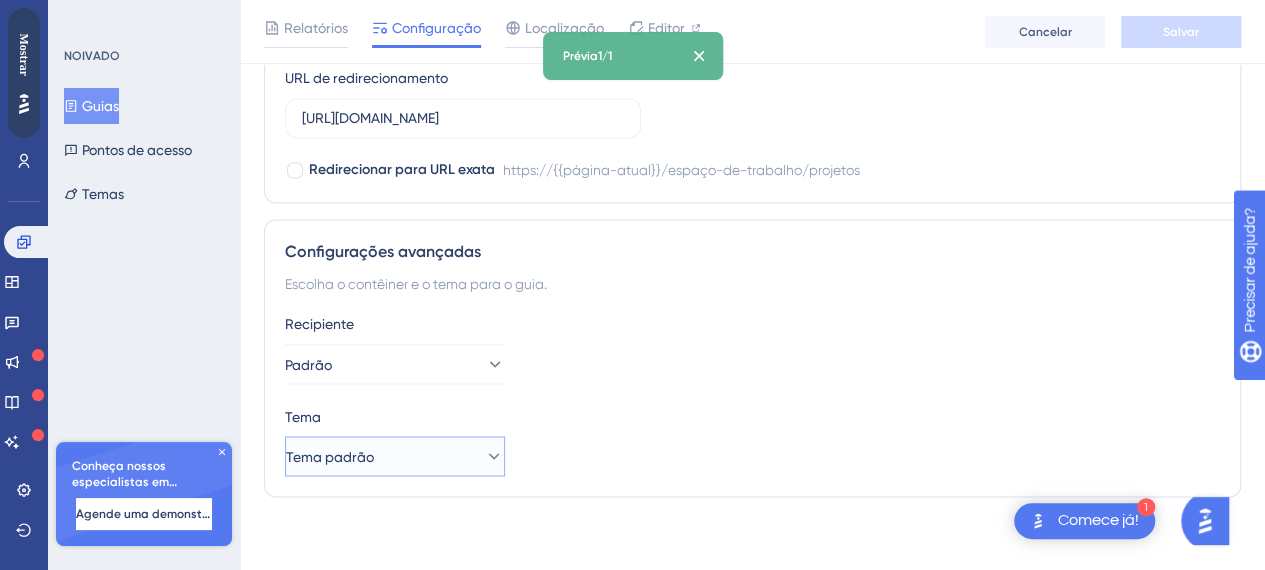 click on "Tema padrão" at bounding box center [395, 456] 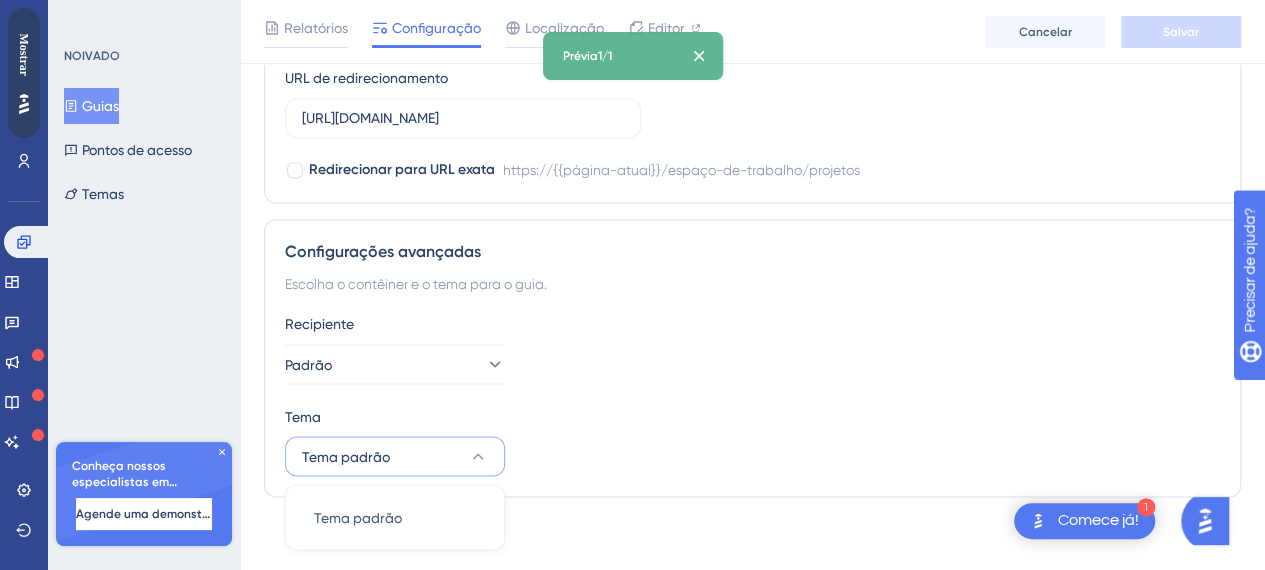 click on "Tema padrão" at bounding box center (395, 456) 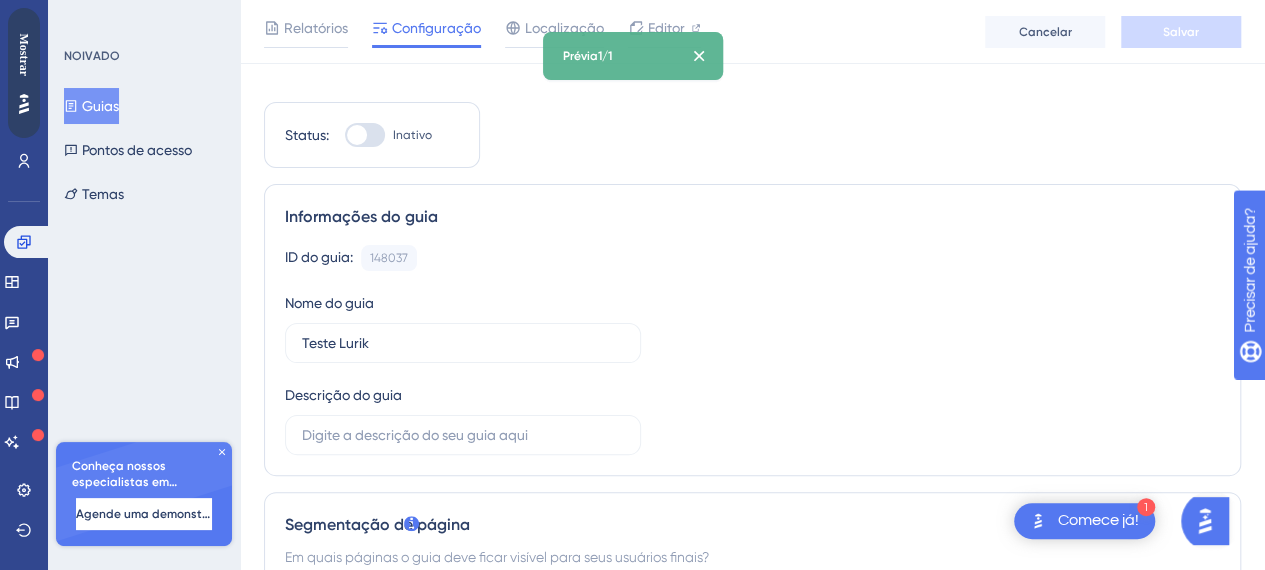 scroll, scrollTop: 0, scrollLeft: 0, axis: both 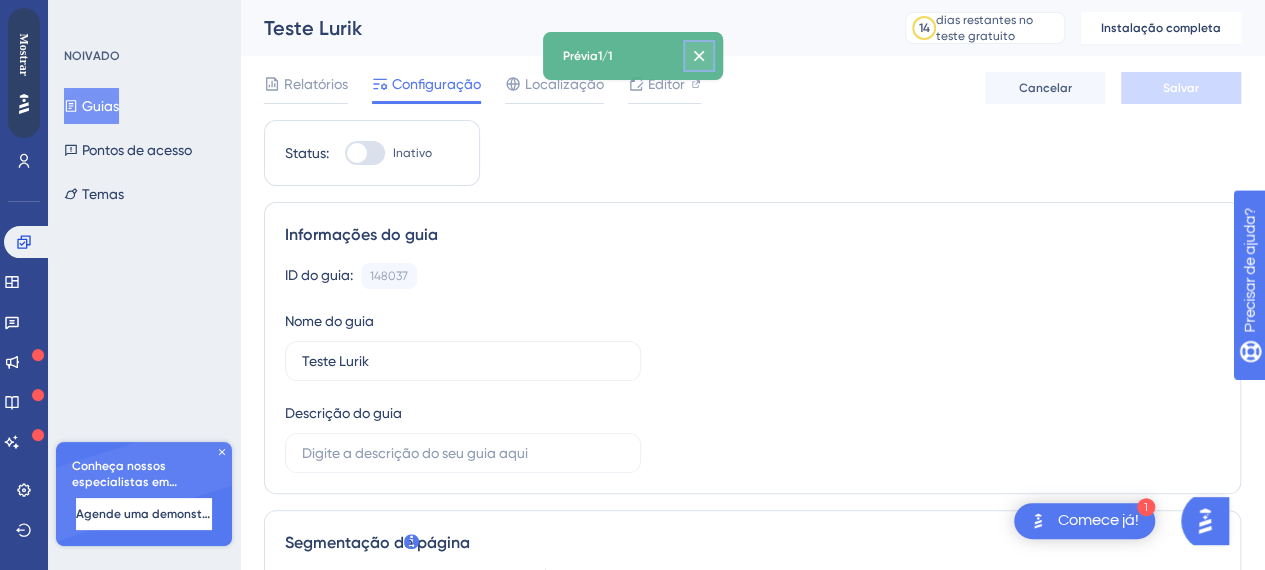 click 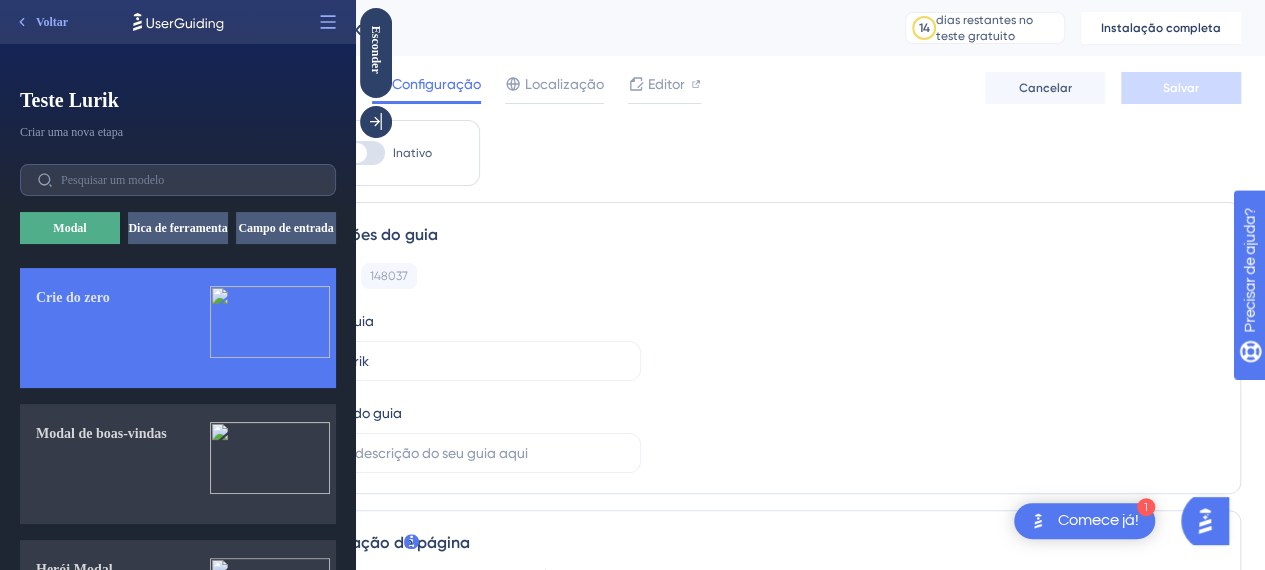 scroll, scrollTop: 0, scrollLeft: 0, axis: both 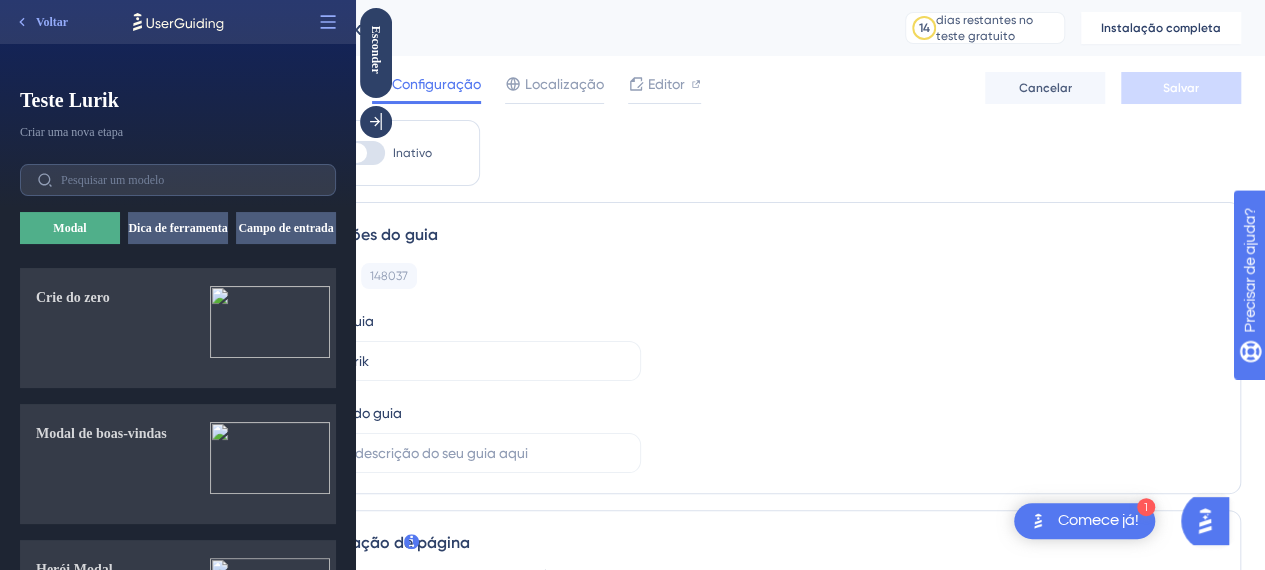 click on "Informações do guia" at bounding box center (752, 235) 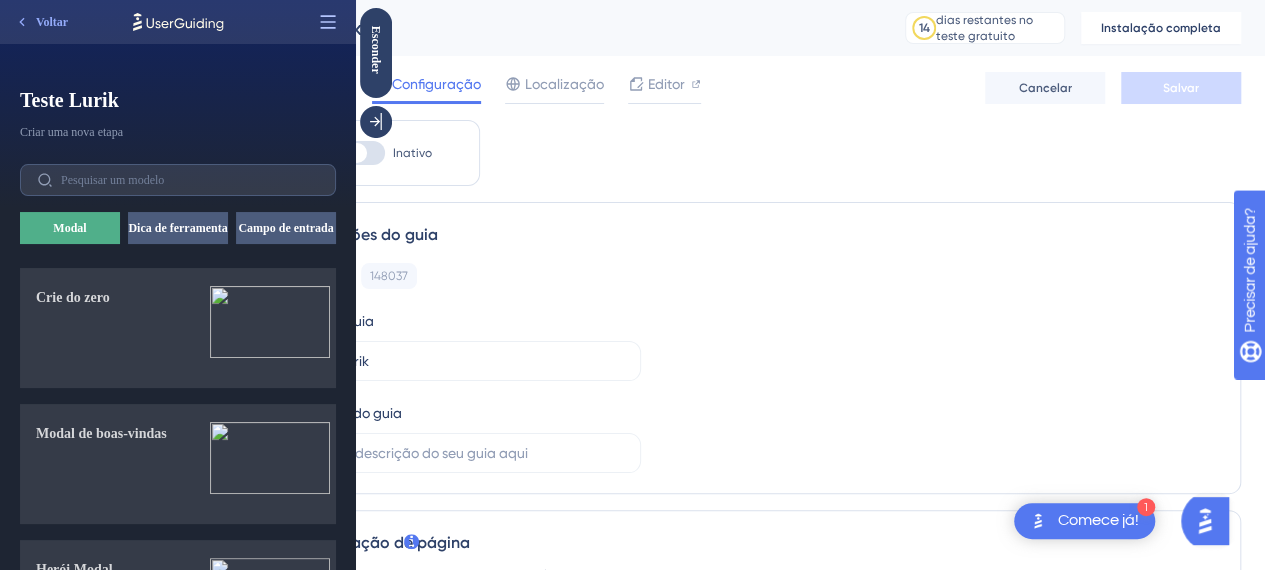 click at bounding box center [328, 22] 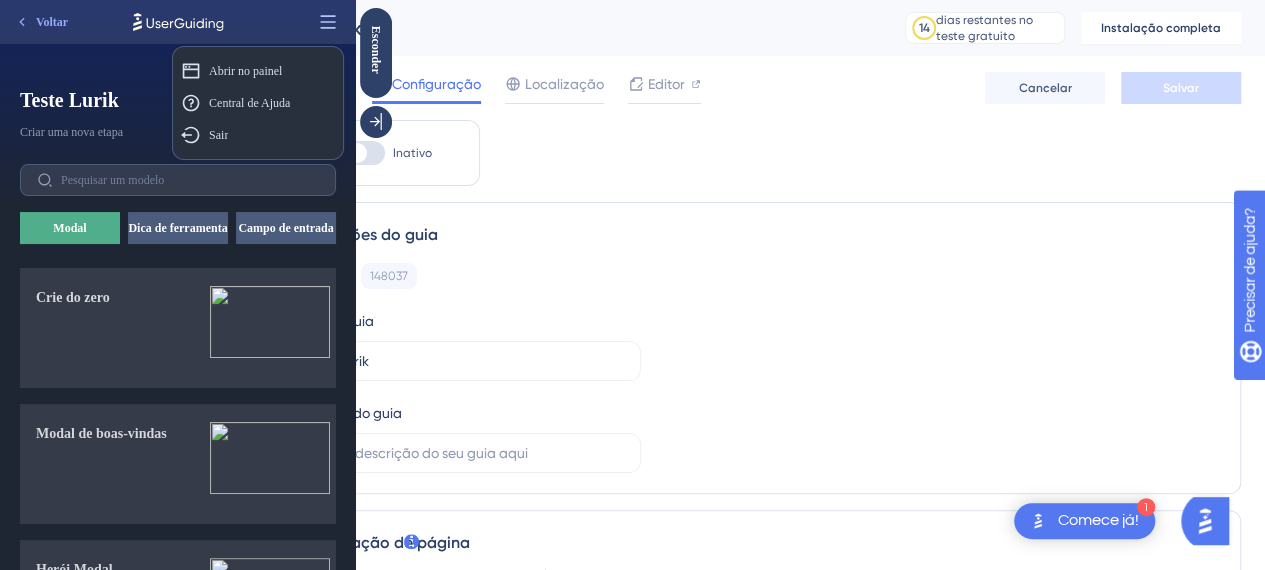 click 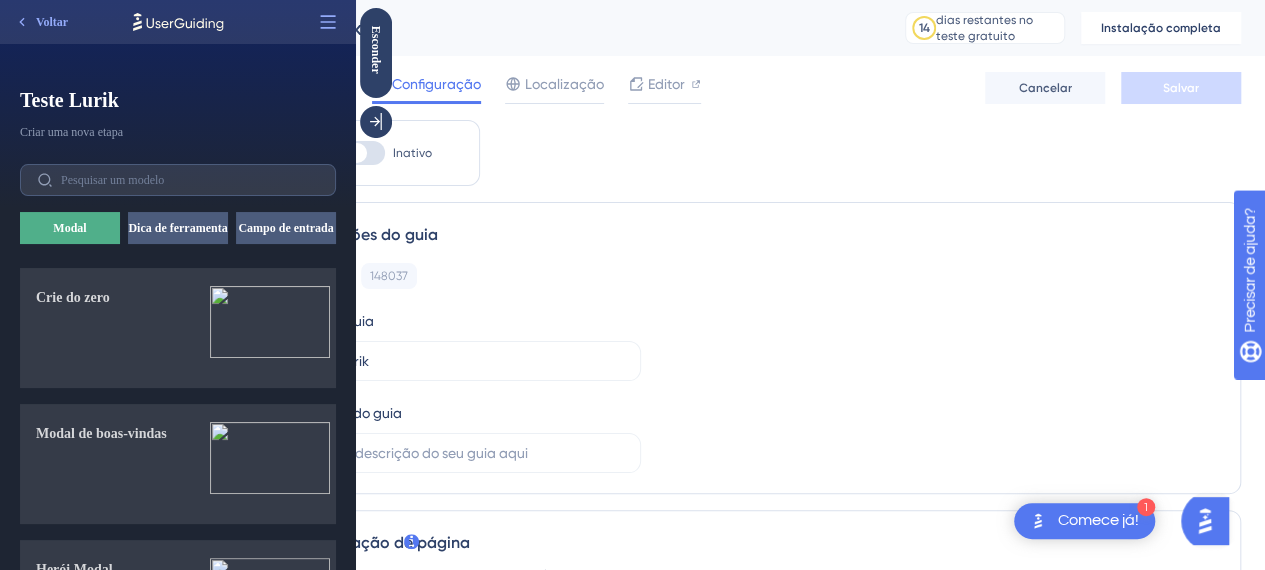 click on "Status: Inativo Informações do guia ID do guia: 148037 Cópia Nome do guia Teste Lurik Descrição do guia Segmentação de página
Em quais páginas o guia deve ficar visível para seus usuários finais?
Escolha uma regra URL é igual a https://app.lurik.com.br/workspace/projects Adicionar um alvo Segmentação de público Para qual segmento do público você gostaria de mostrar este guia? Todos os usuários Segmento personalizado Só eu Acionar Você pode acionar seu guia automaticamente quando o URL de destino for visitado e/ou usar os gatilhos personalizados. Disparo automático Defina a frequência de aparição Apenas uma vez Definir a prioridade de exibição Esta opção definirá a prioridade de exibição entre materiais disparados automaticamente em casos de conflitos entre vários materiais Médio Gatilhos personalizados Agendamento Você pode agendar um período para o seu guia aparecer. O agendamento não funcionará se o status não estiver ativo. Agende um período de tempo Padrão" at bounding box center [752, 1089] 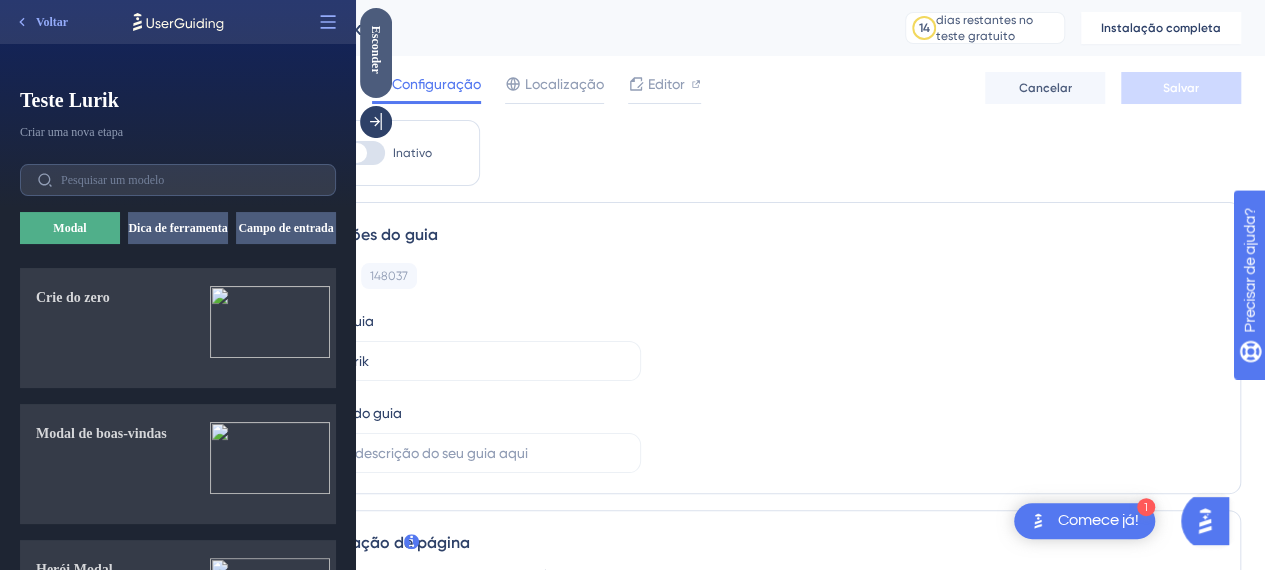 click on "Esconder" at bounding box center (376, 53) 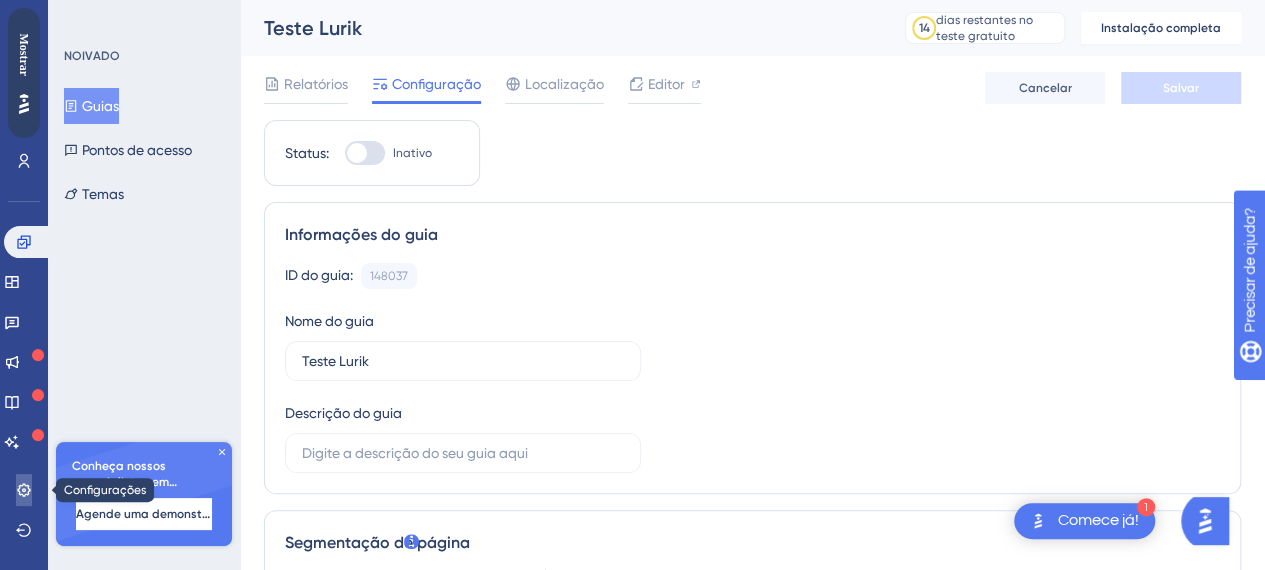 click 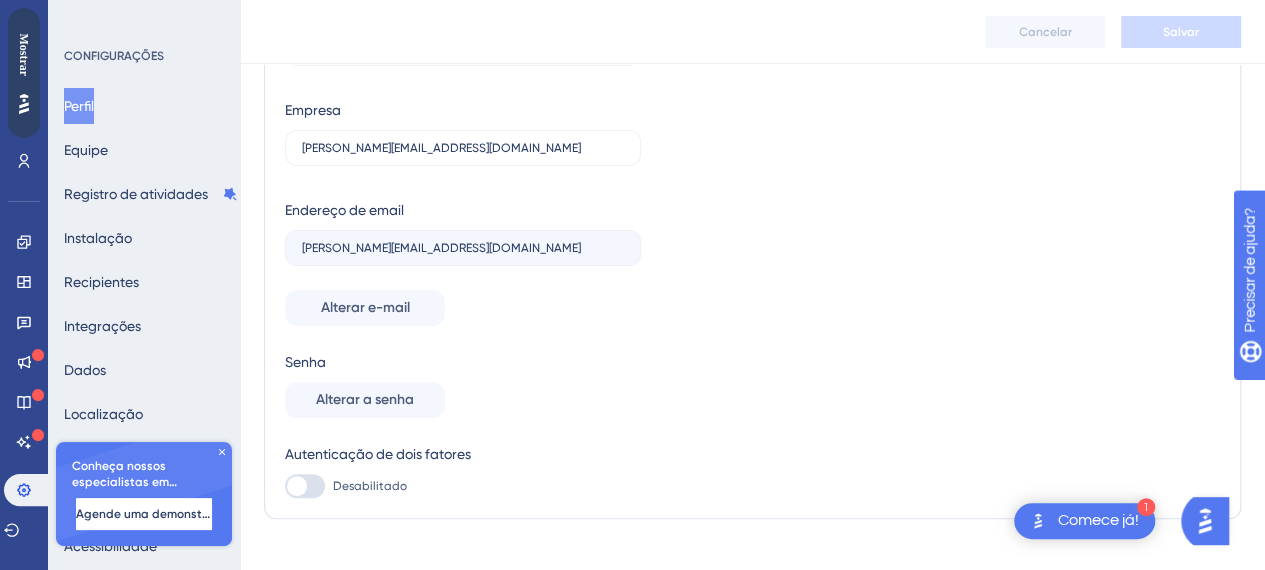 scroll, scrollTop: 179, scrollLeft: 0, axis: vertical 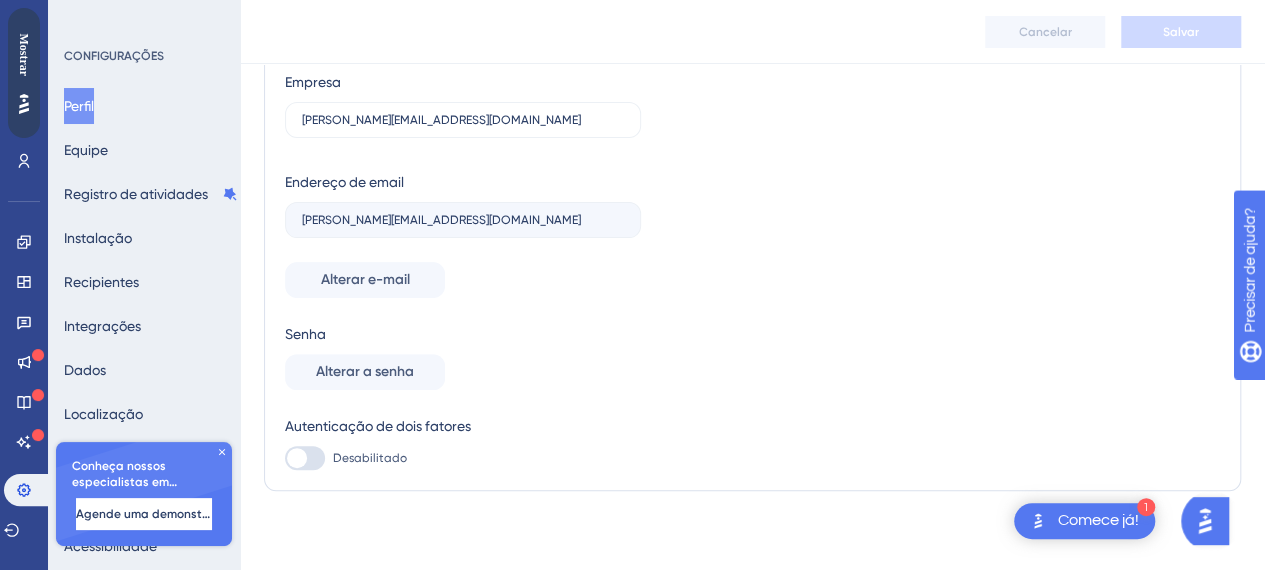 click 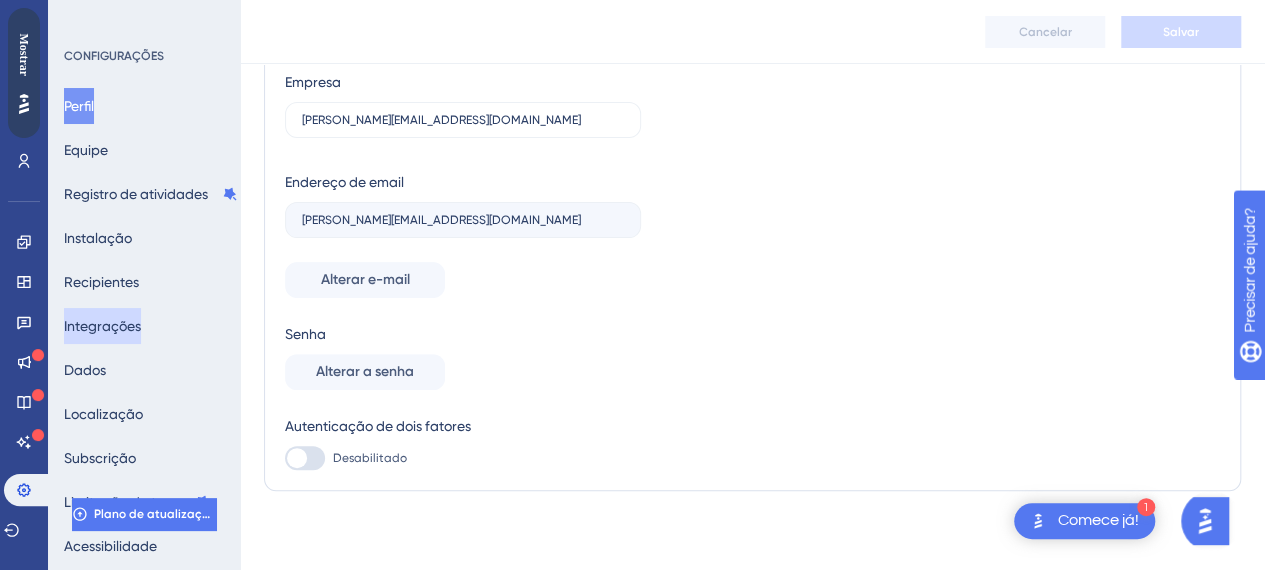 click on "Integrações" at bounding box center (102, 326) 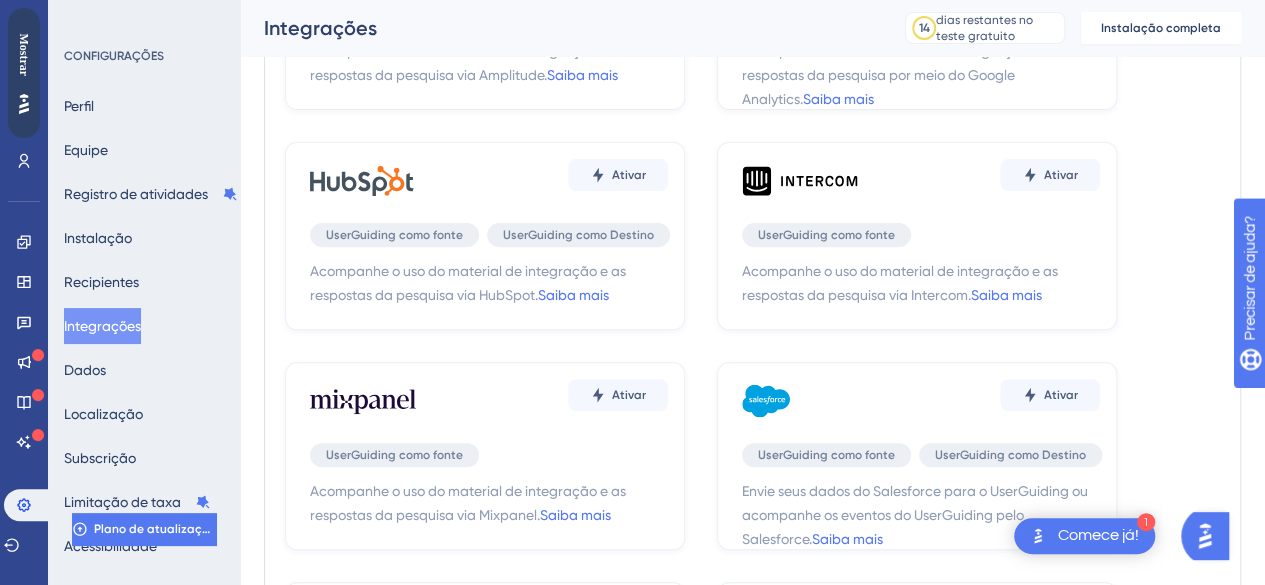 scroll, scrollTop: 200, scrollLeft: 0, axis: vertical 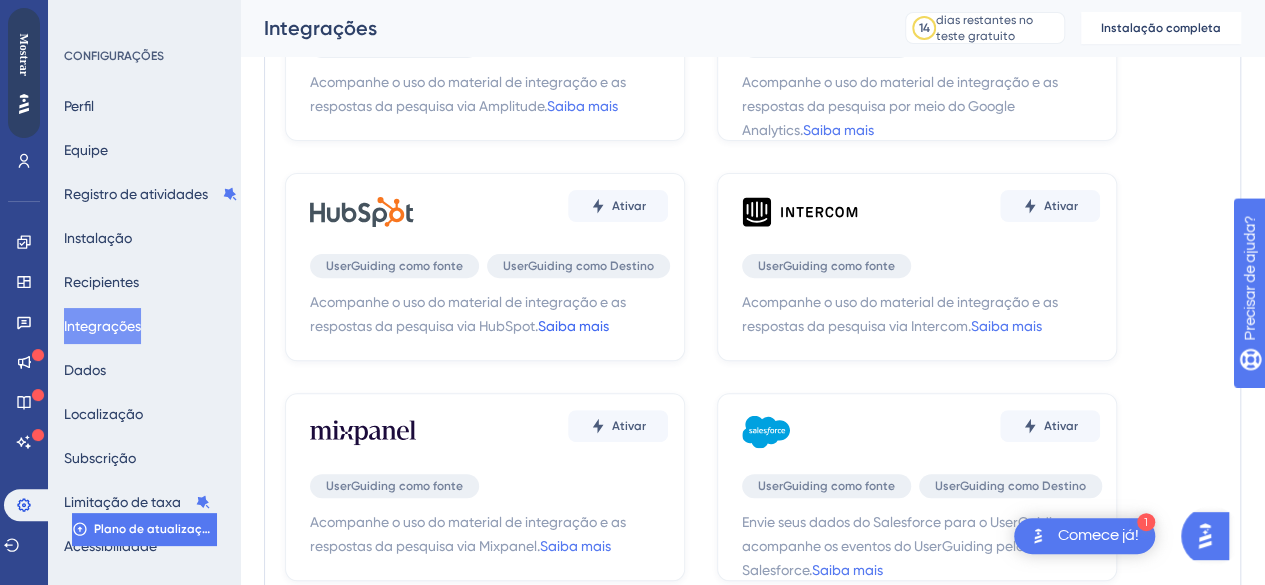 click on "Saiba mais" at bounding box center (573, 326) 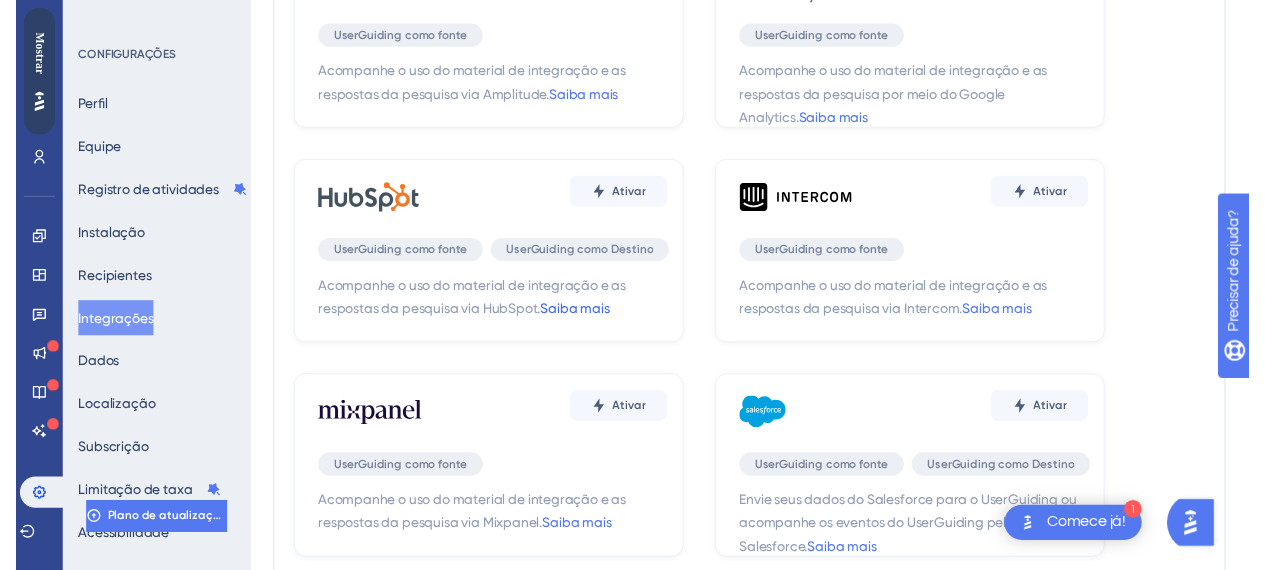 scroll, scrollTop: 0, scrollLeft: 0, axis: both 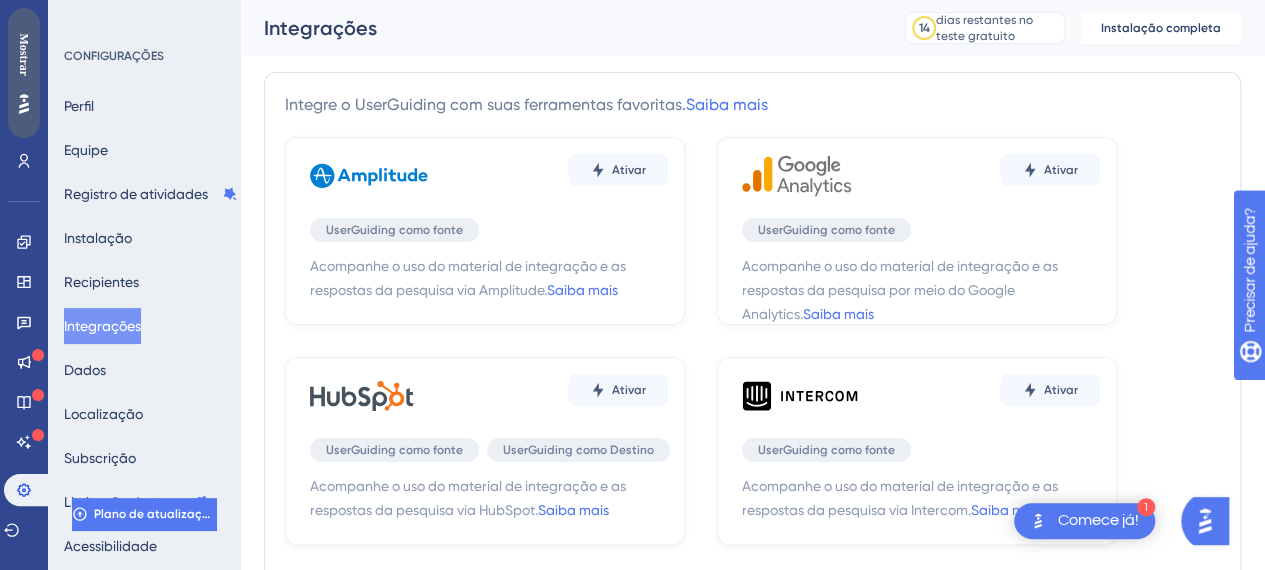 click on "Mostrar" at bounding box center [24, 54] 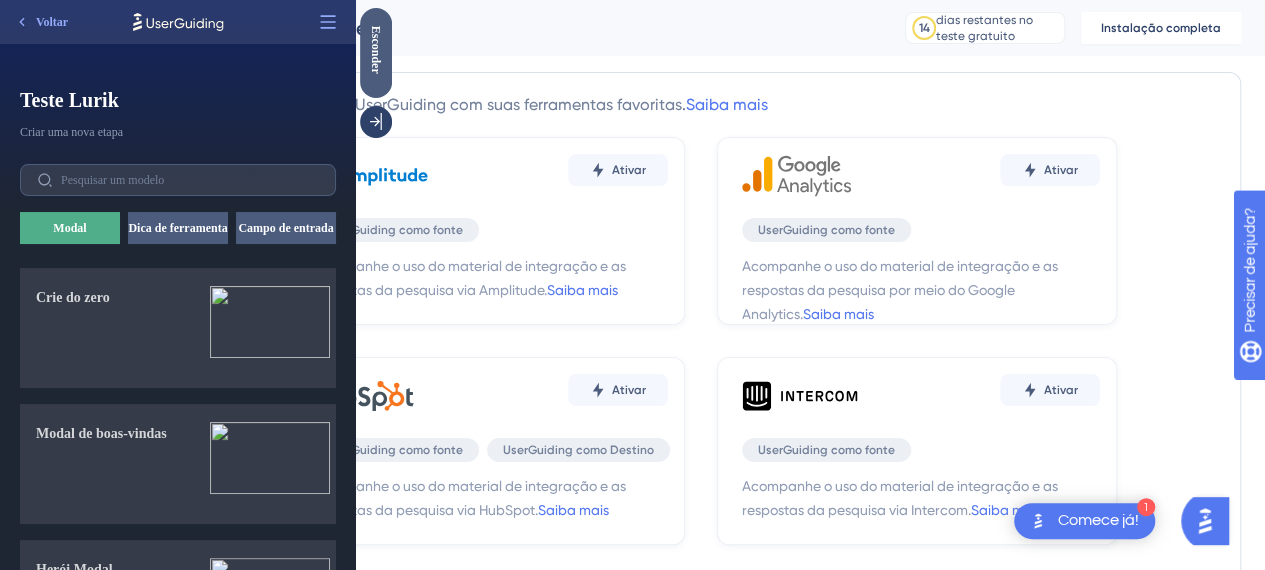click on "Integrações" at bounding box center [559, 28] 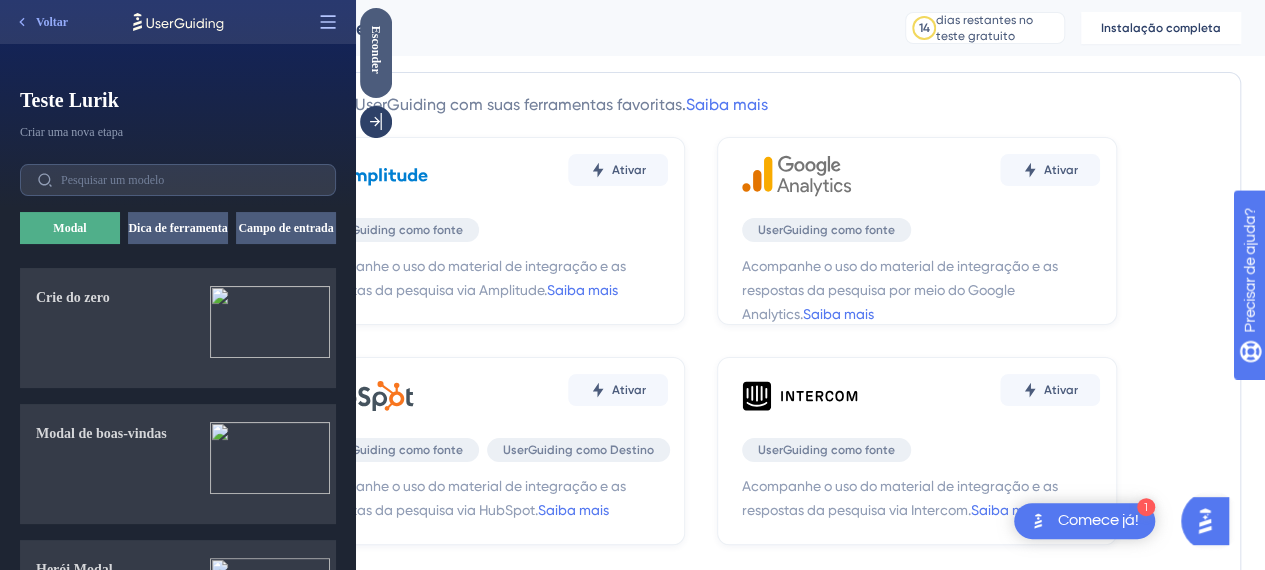 click 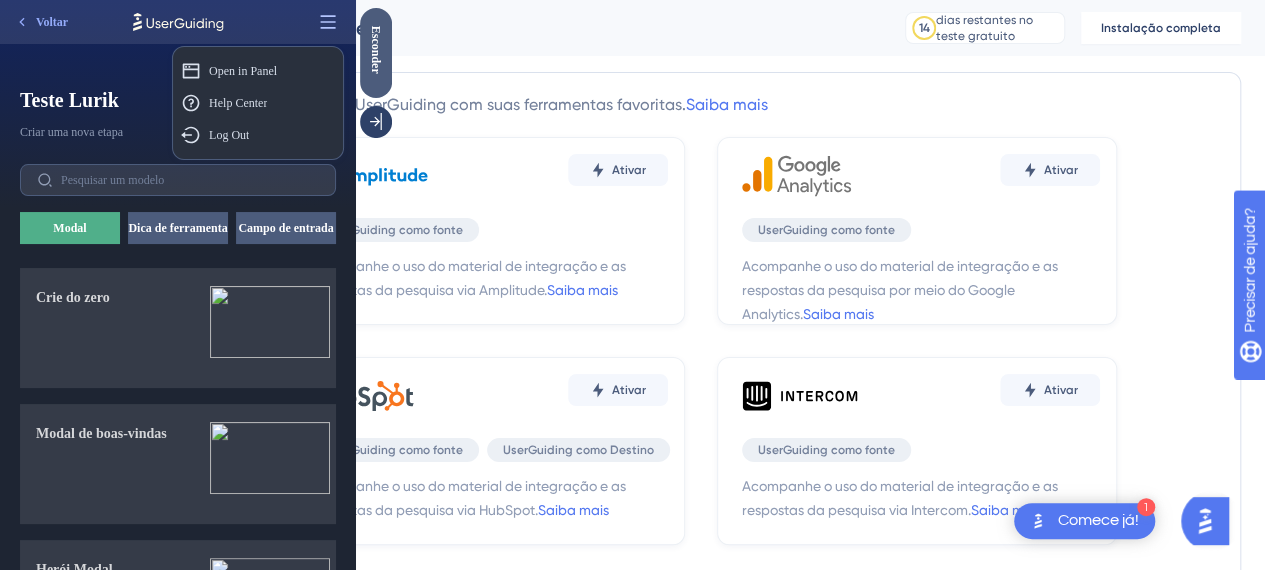 click 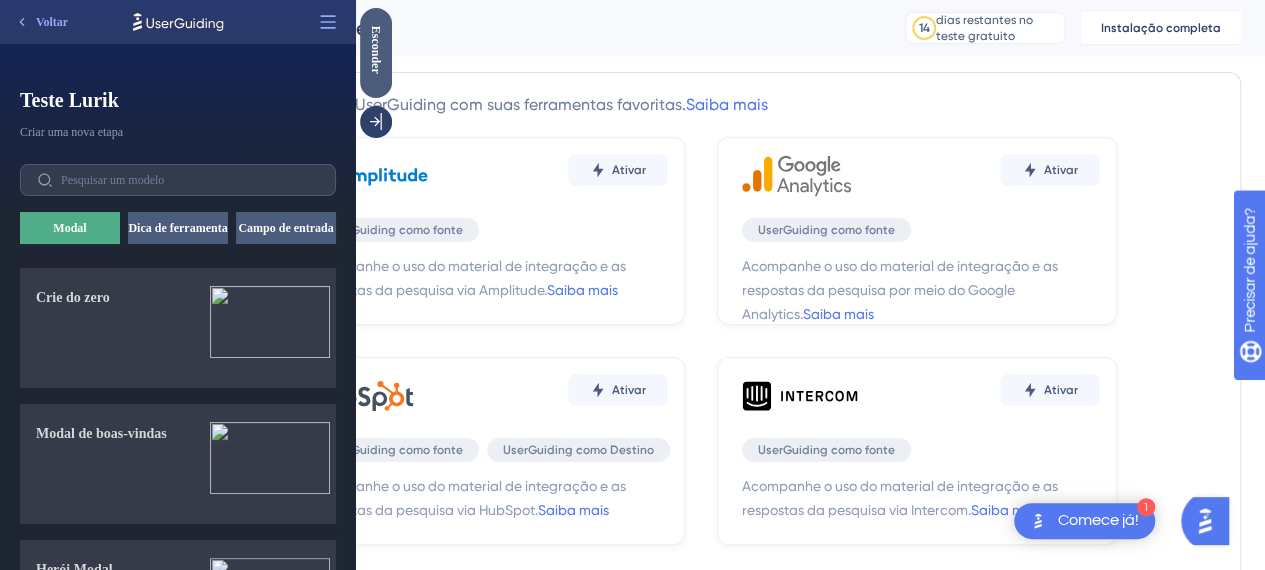 click on "Integrações 14 dias restantes no teste gratuito Clique para ver as opções de atualização Instalação completa" at bounding box center (752, 28) 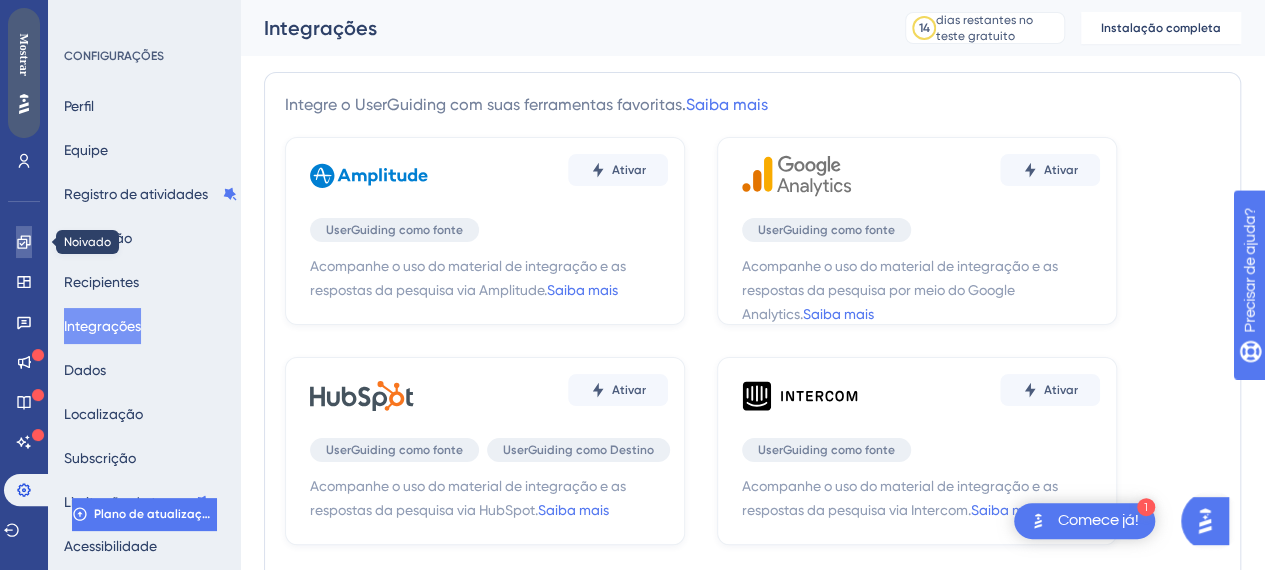 click 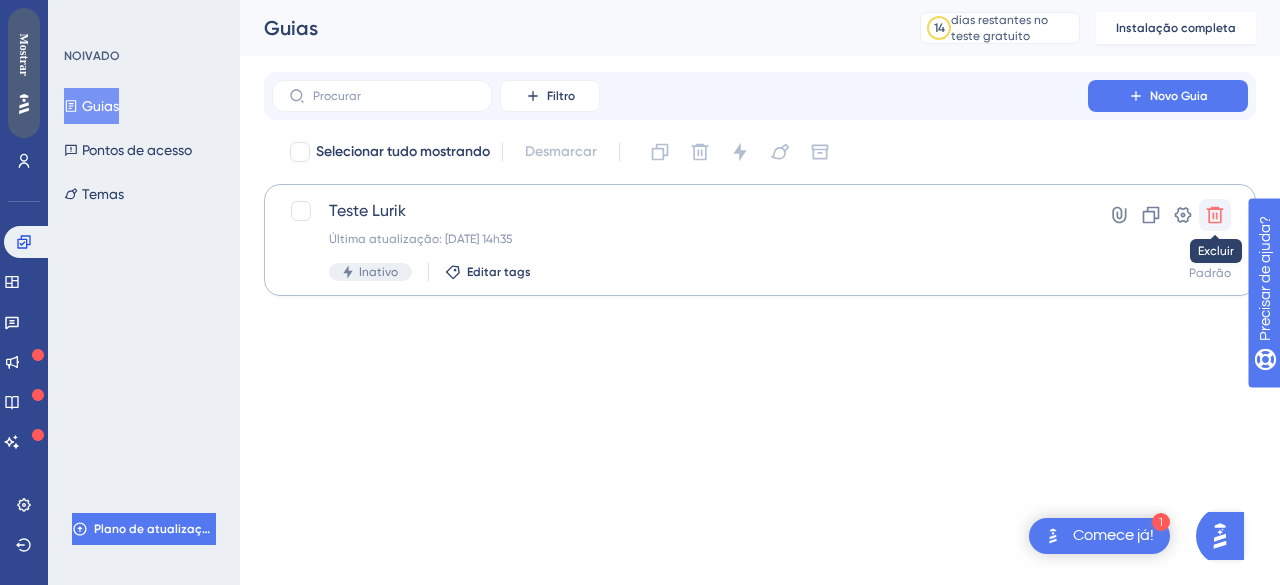 click 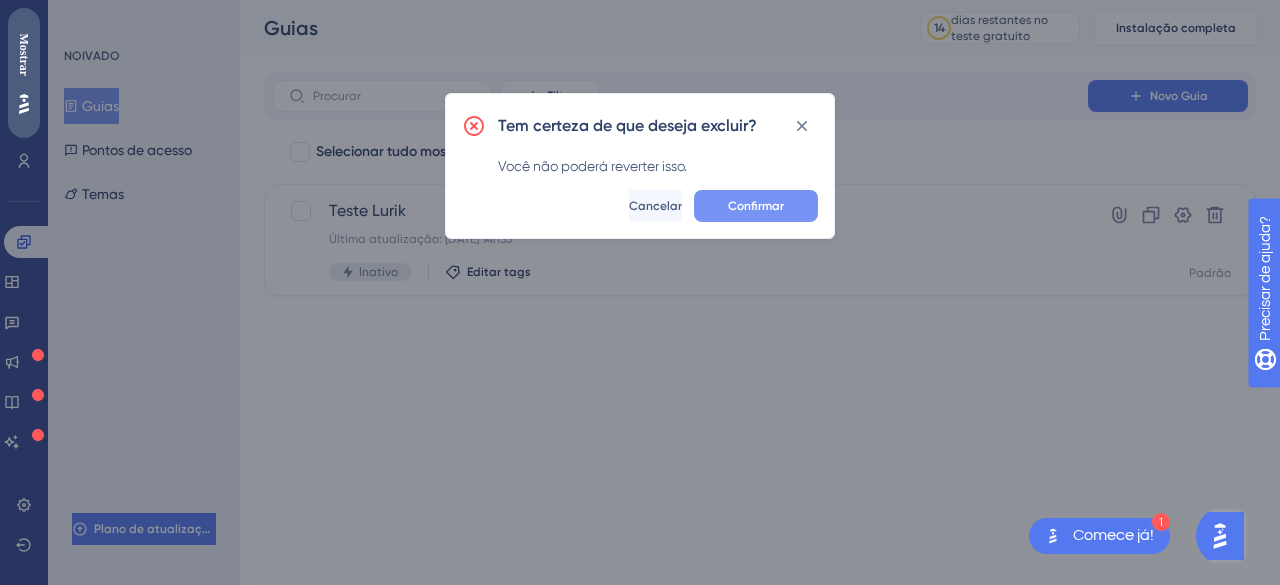 click on "Confirmar" at bounding box center (756, 206) 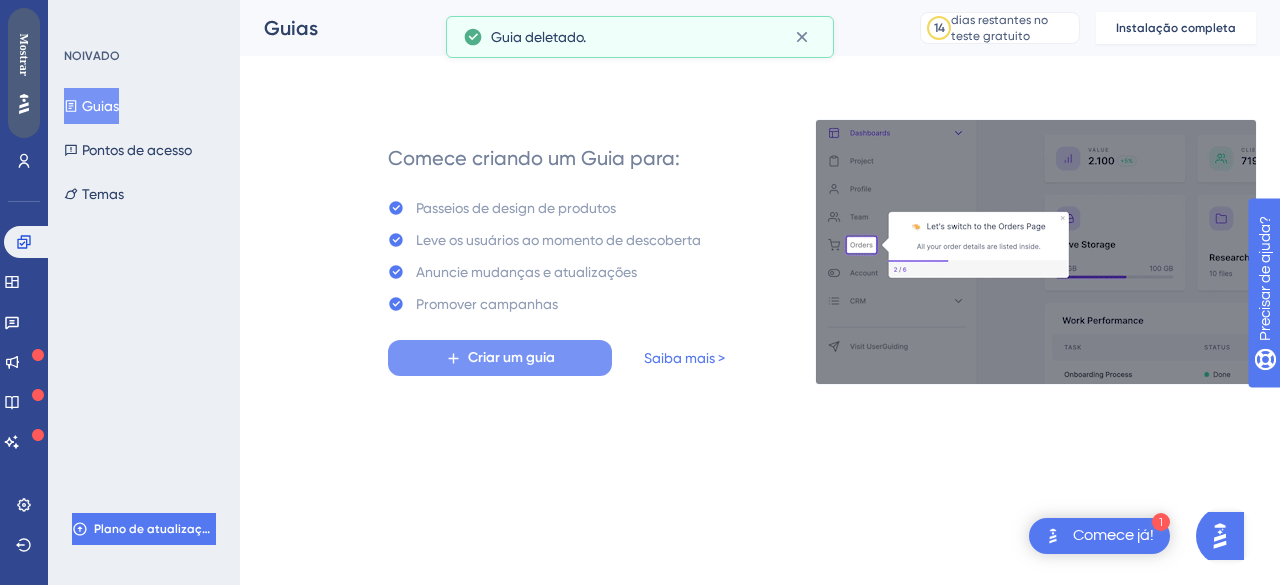 click on "Criar um guia" at bounding box center [511, 357] 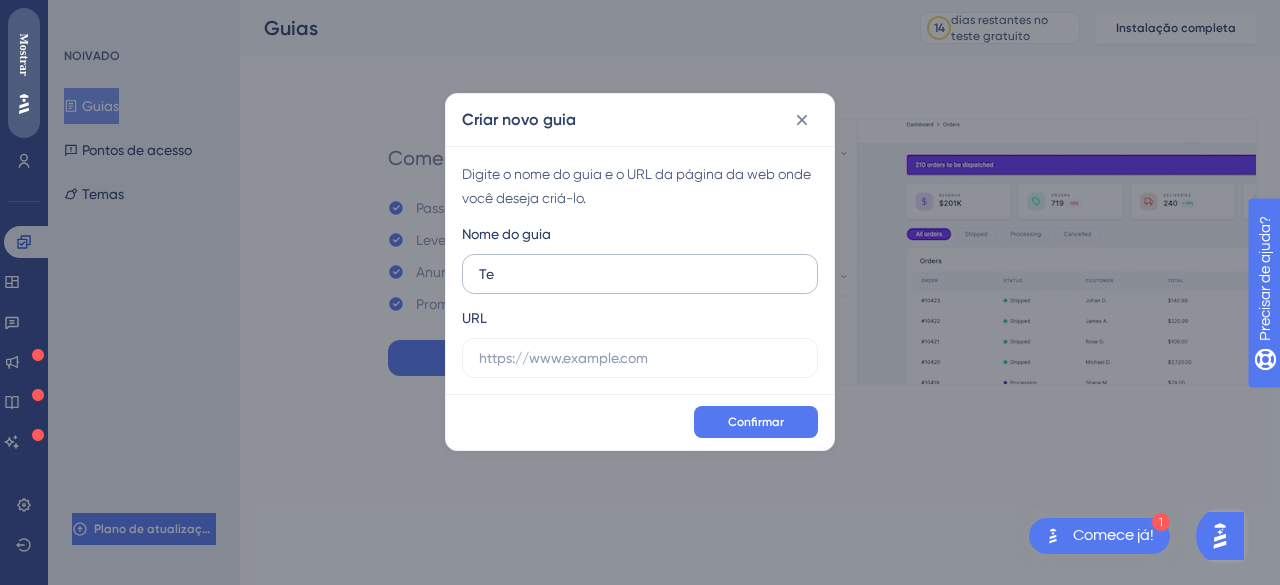 type on "T" 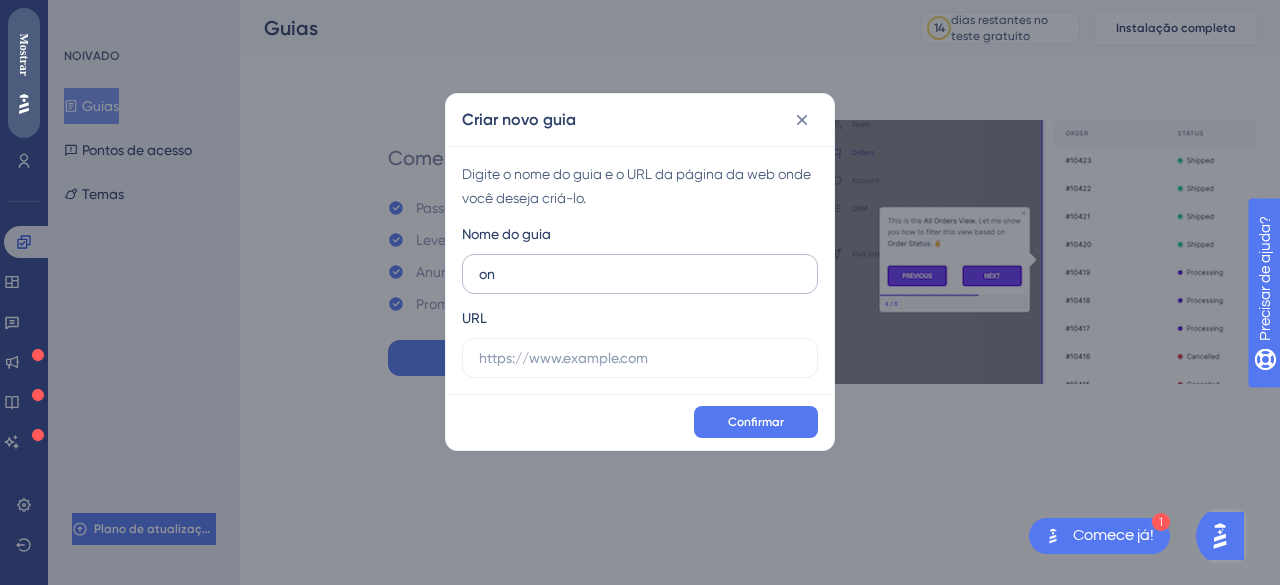 type on "o" 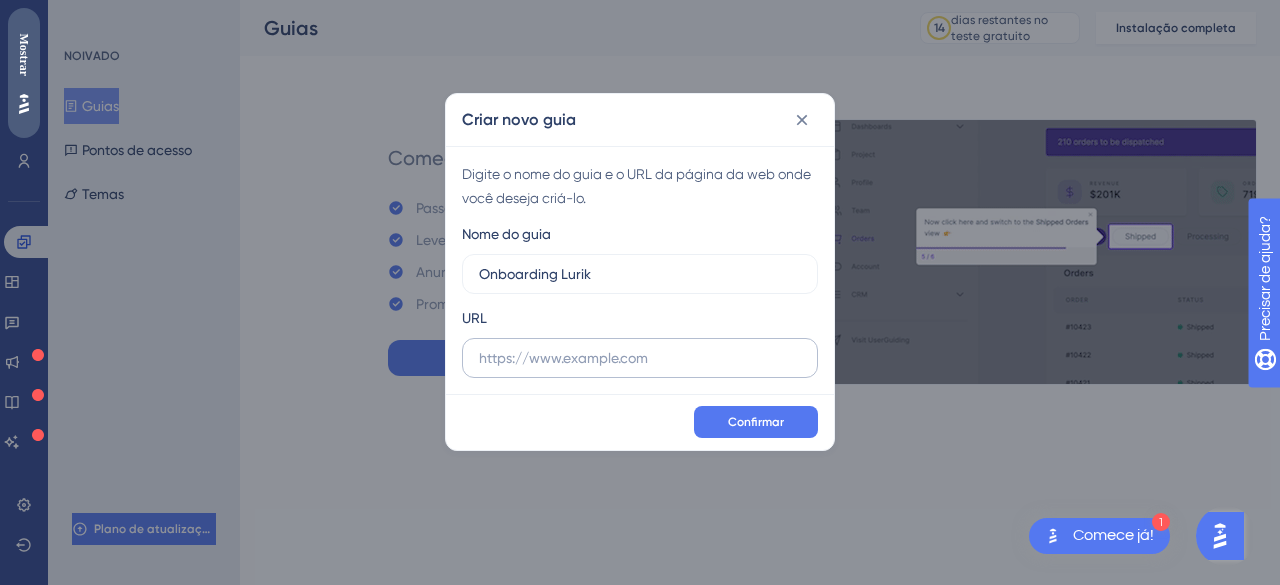 type on "Onboarding Lurik" 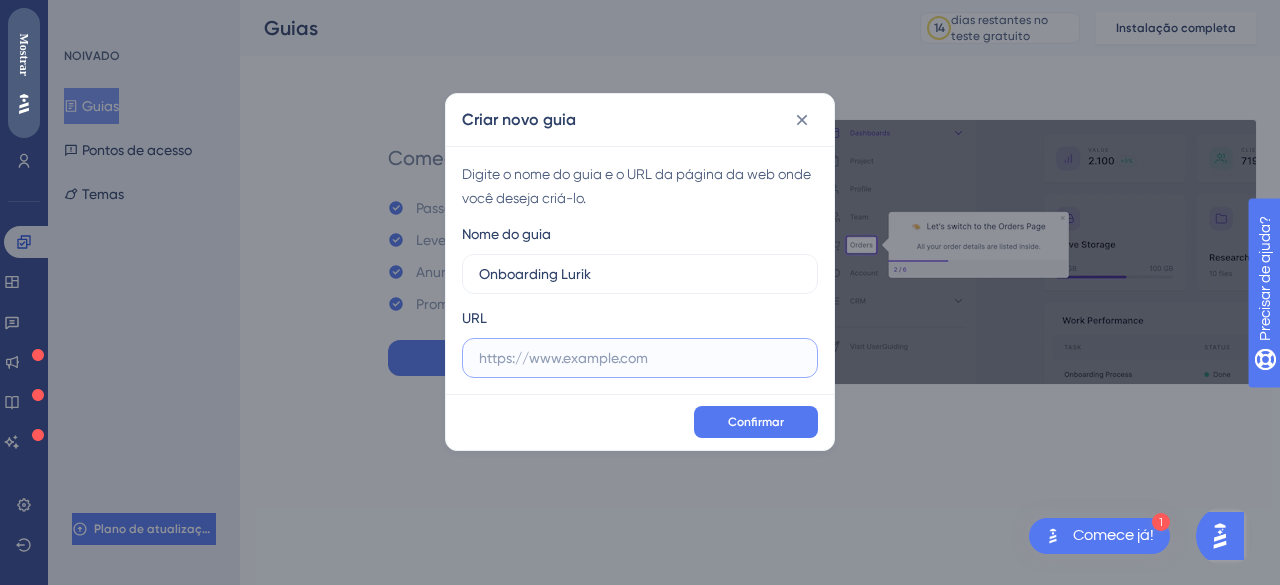 click at bounding box center [640, 358] 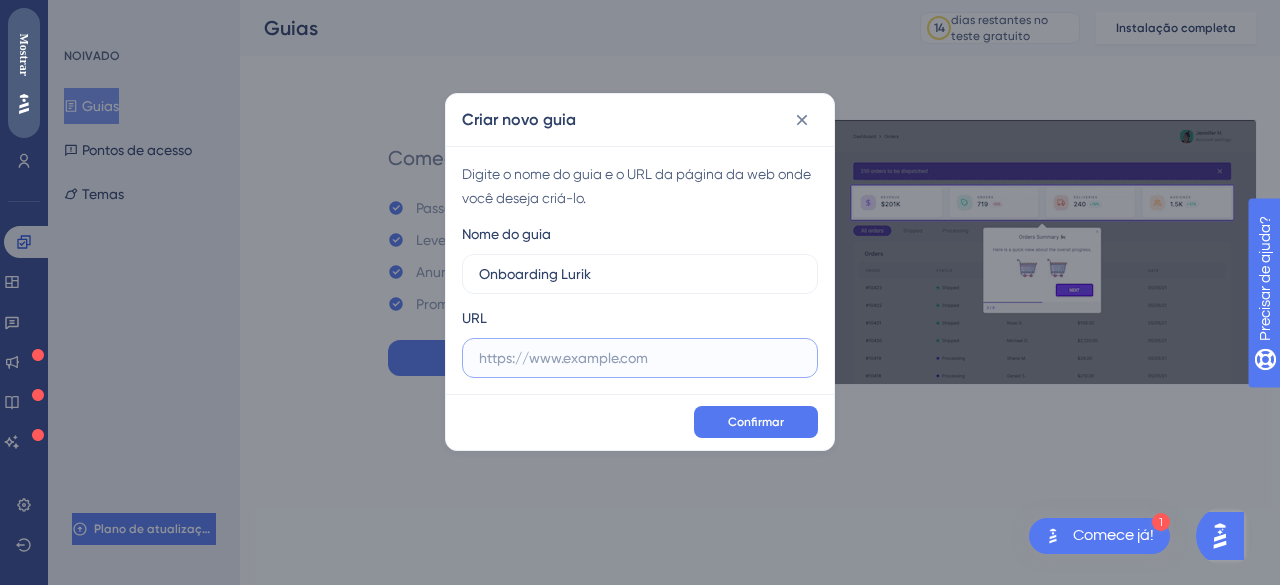paste on "https://app.lurik.com.br/workspace" 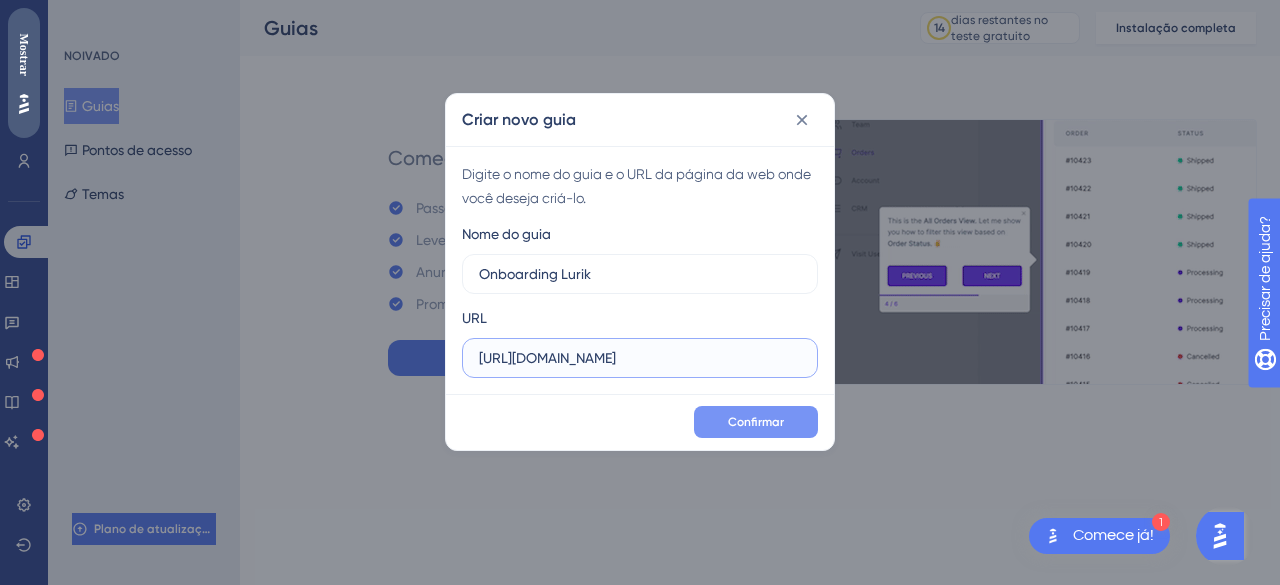 type on "https://app.lurik.com.br/workspace" 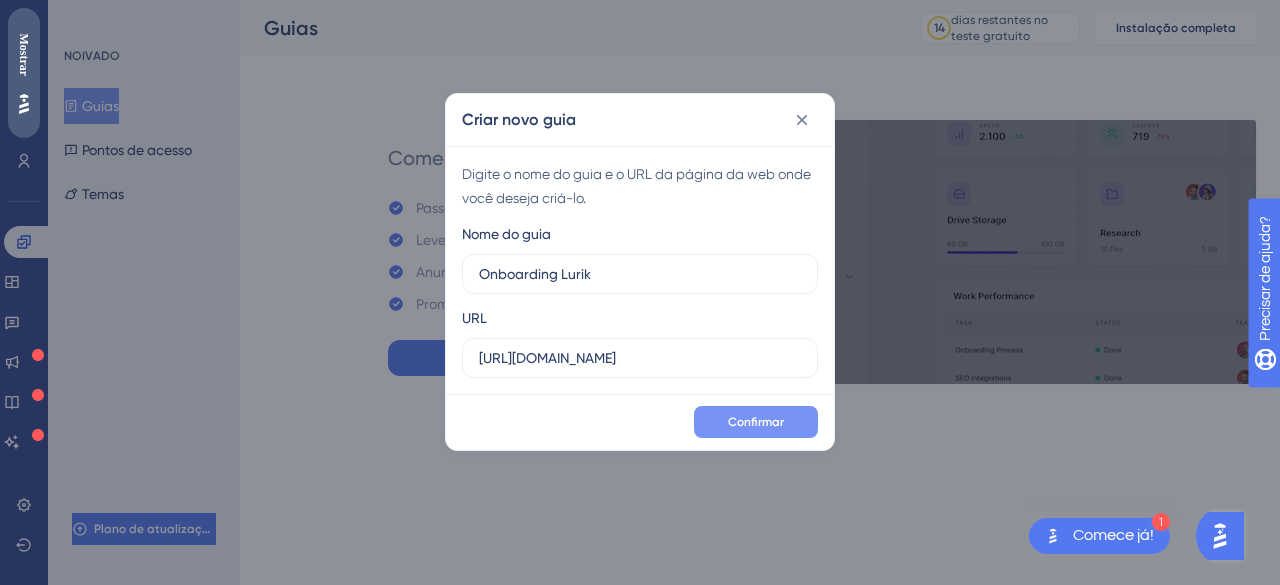 click on "Confirmar" at bounding box center (756, 422) 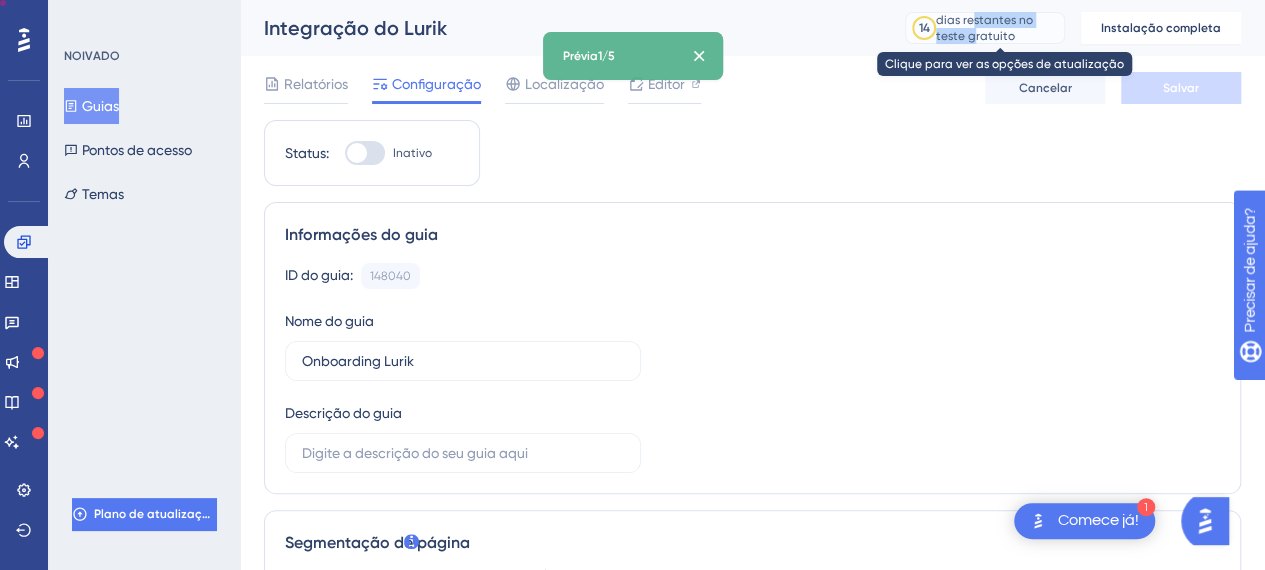 click on "dias restantes no teste gratuito" at bounding box center [997, 28] 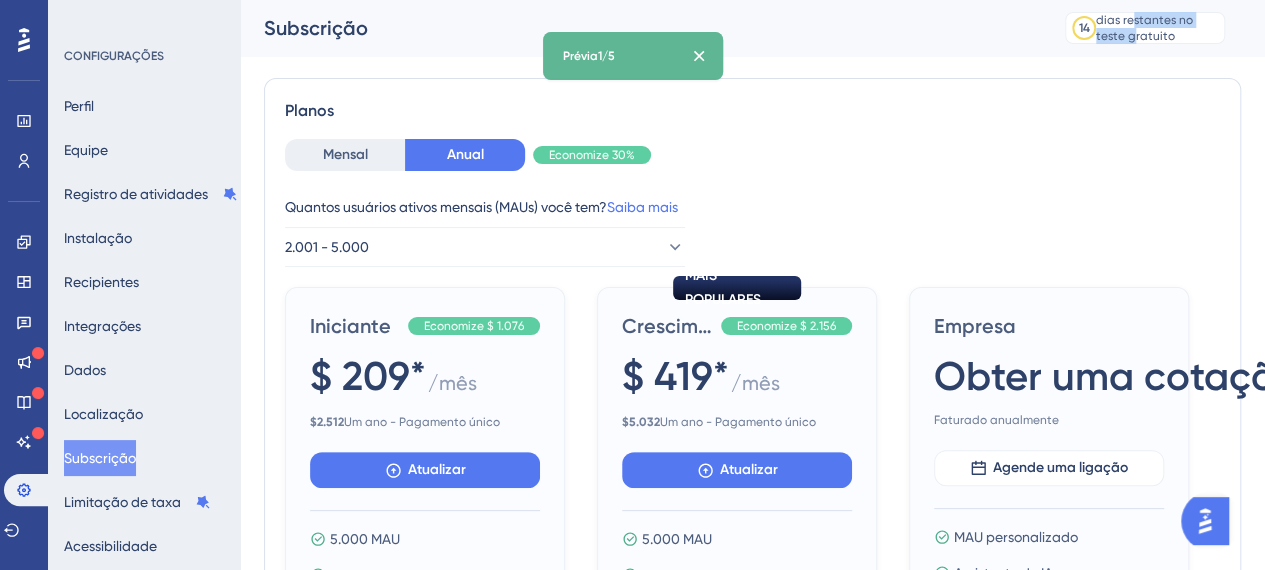 scroll, scrollTop: 100, scrollLeft: 0, axis: vertical 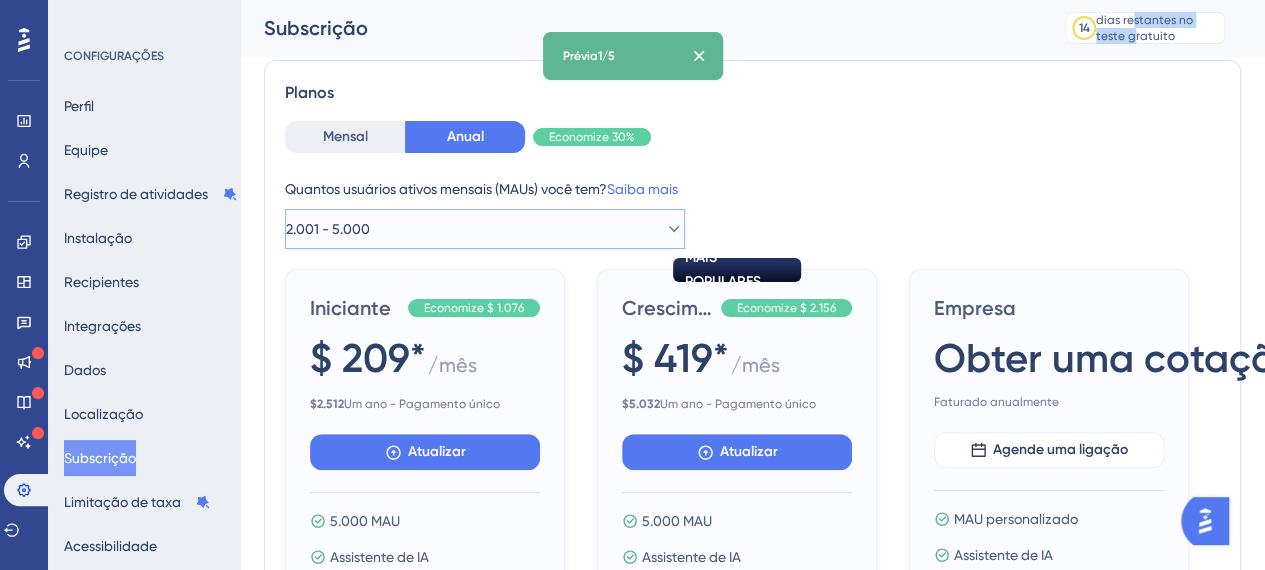 click 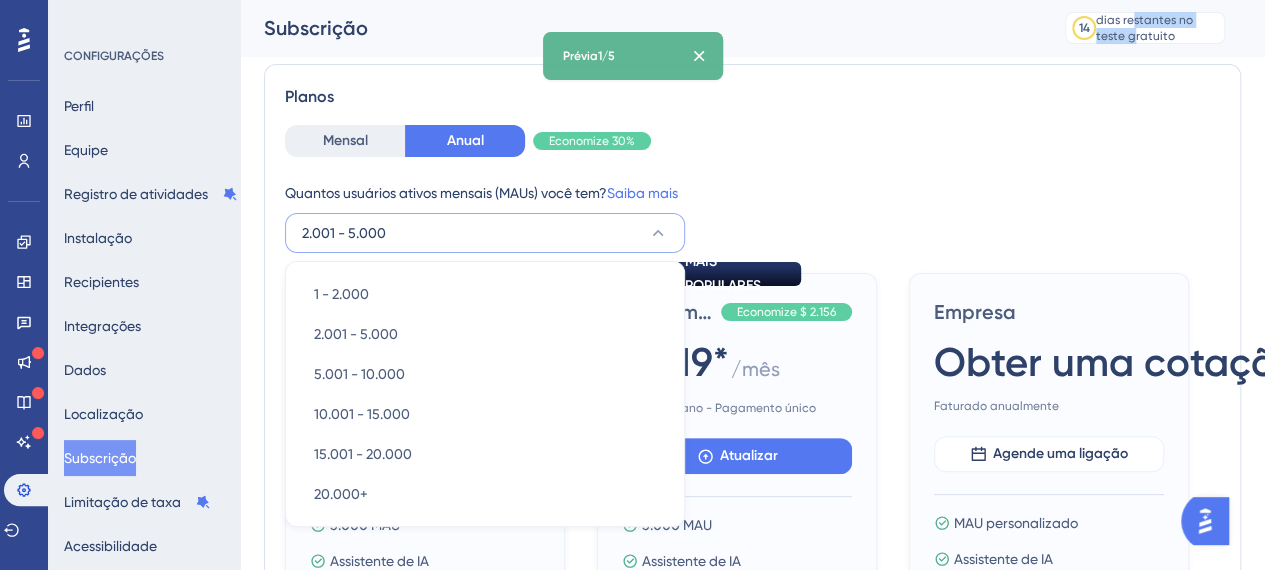 scroll, scrollTop: 100, scrollLeft: 0, axis: vertical 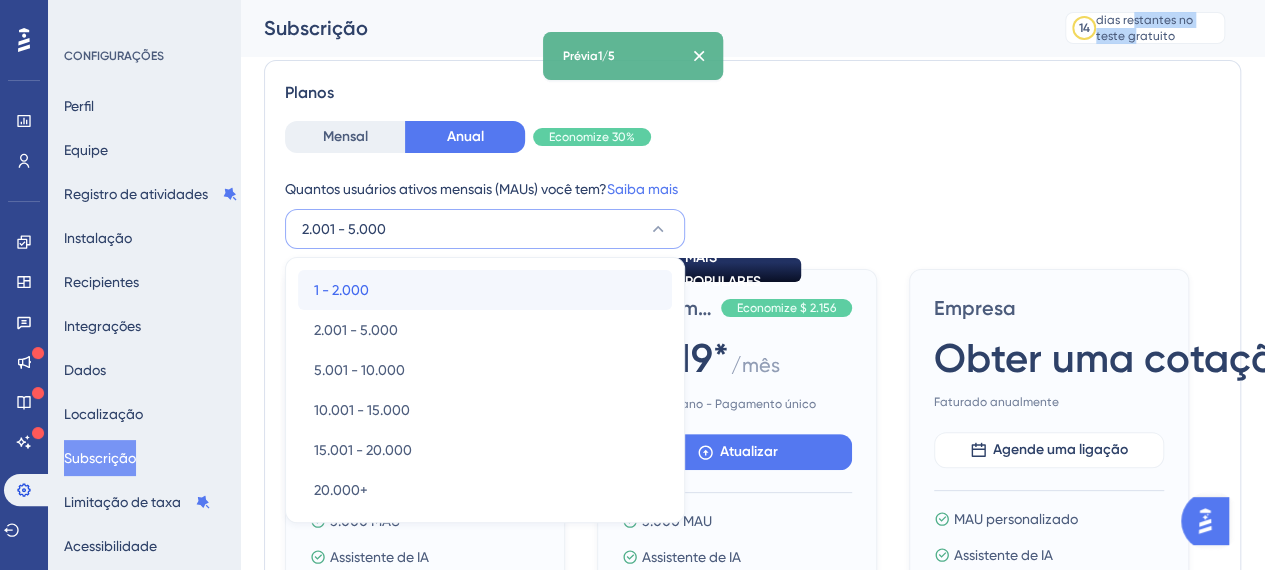 click on "1 - 2.000" at bounding box center [341, 290] 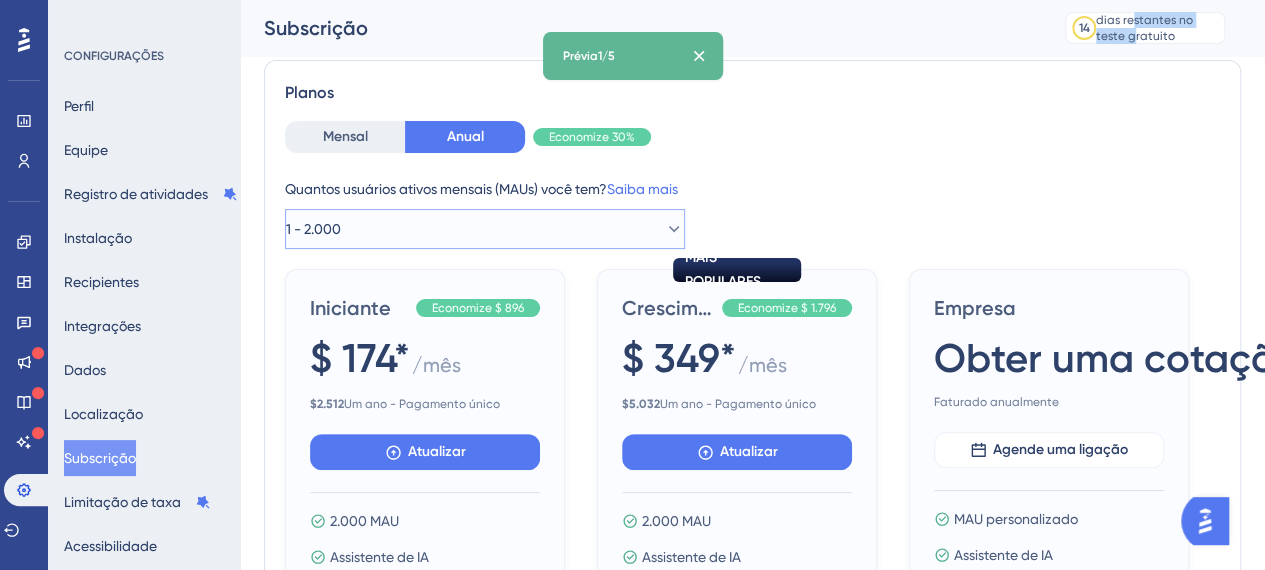 click on "1 - 2.000" at bounding box center (485, 229) 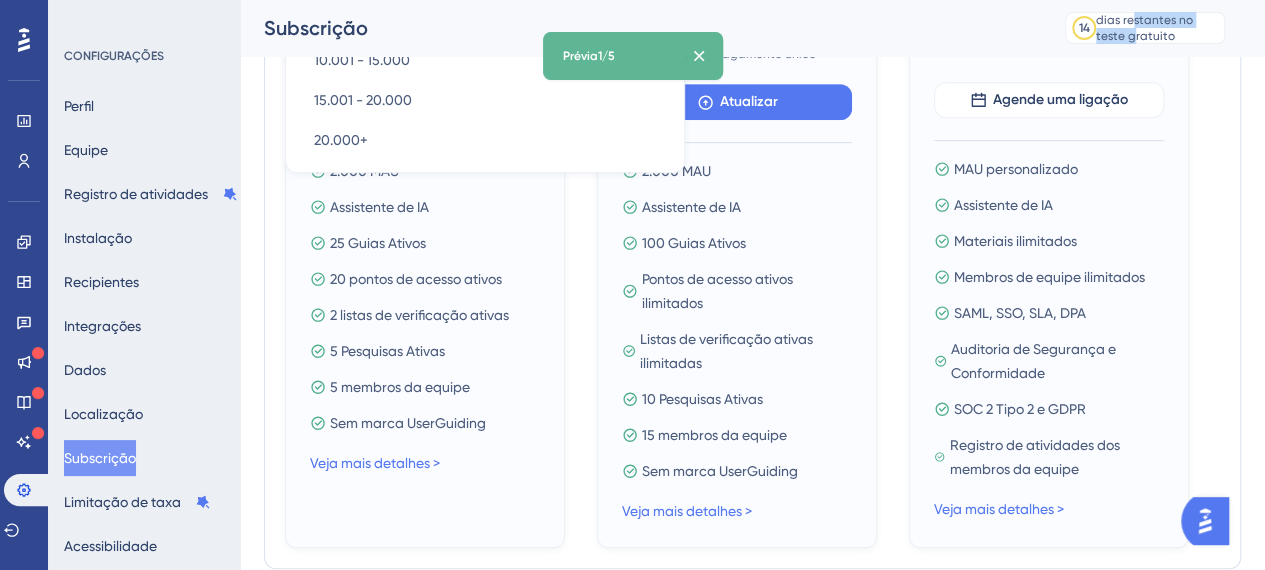 scroll, scrollTop: 0, scrollLeft: 0, axis: both 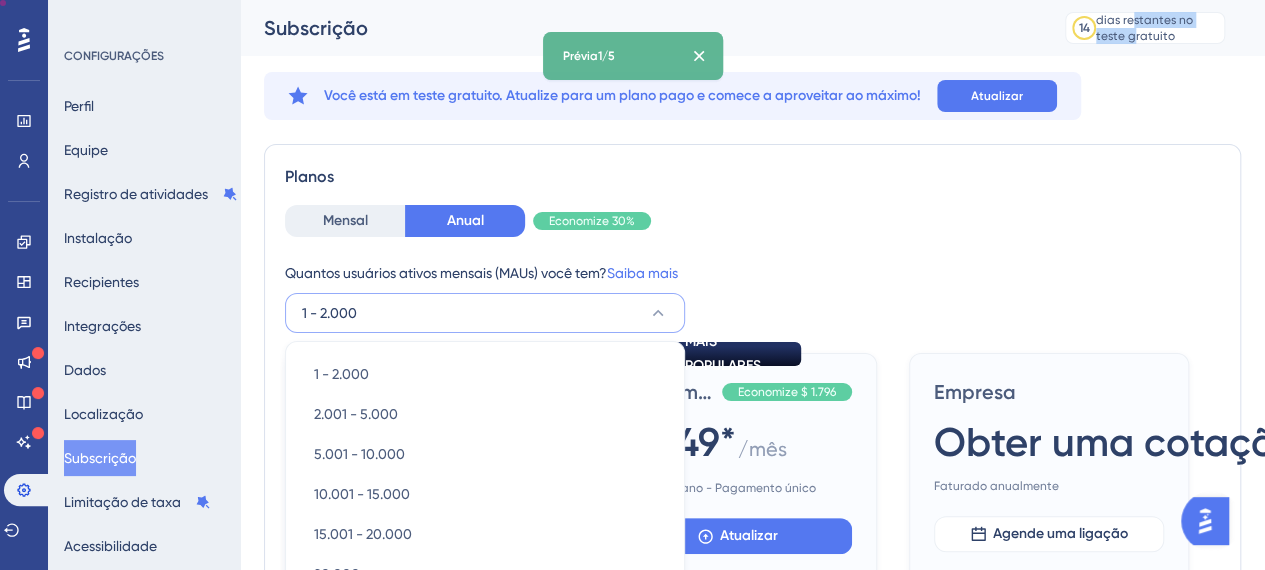 click on "1 - 2.000" at bounding box center [485, 313] 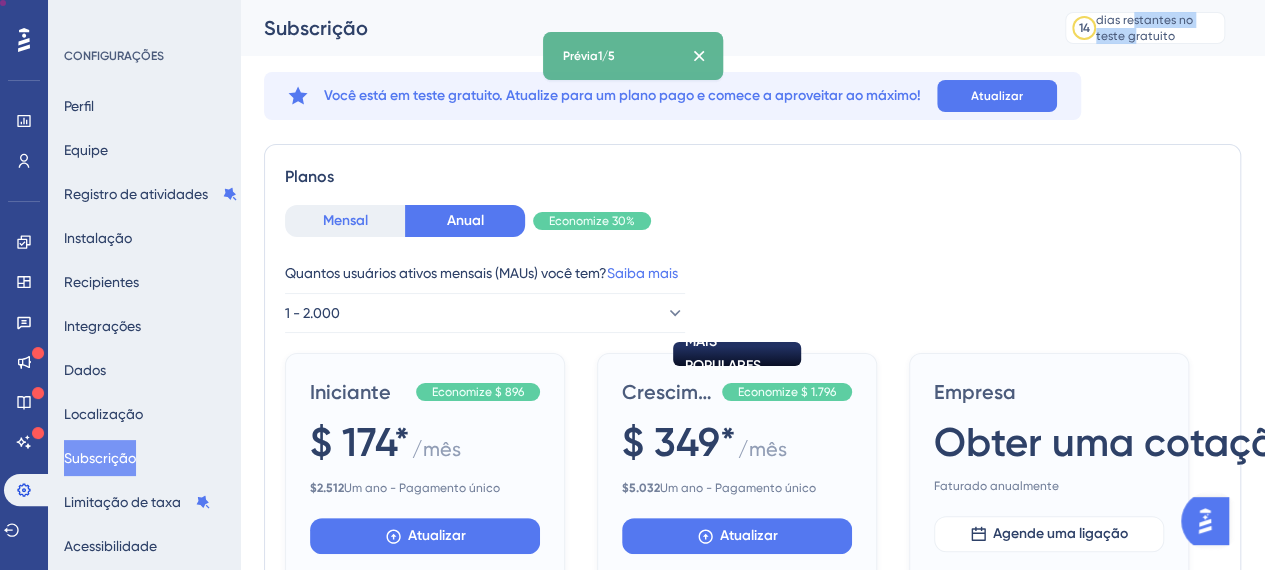 click on "Mensal" at bounding box center [345, 220] 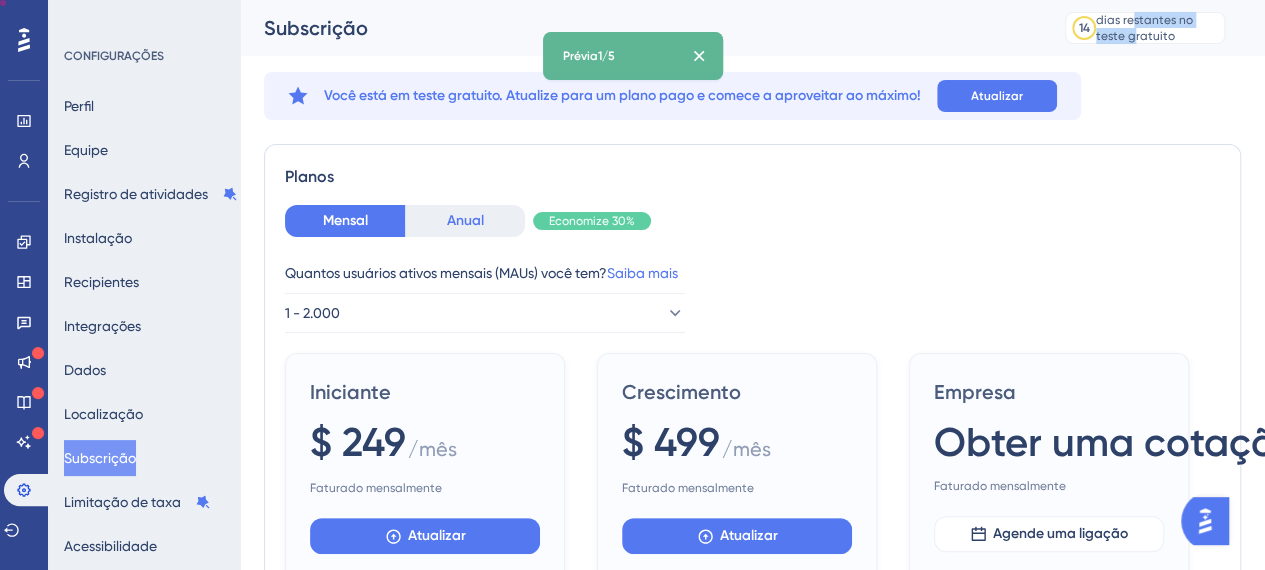 click on "Anual" at bounding box center (465, 220) 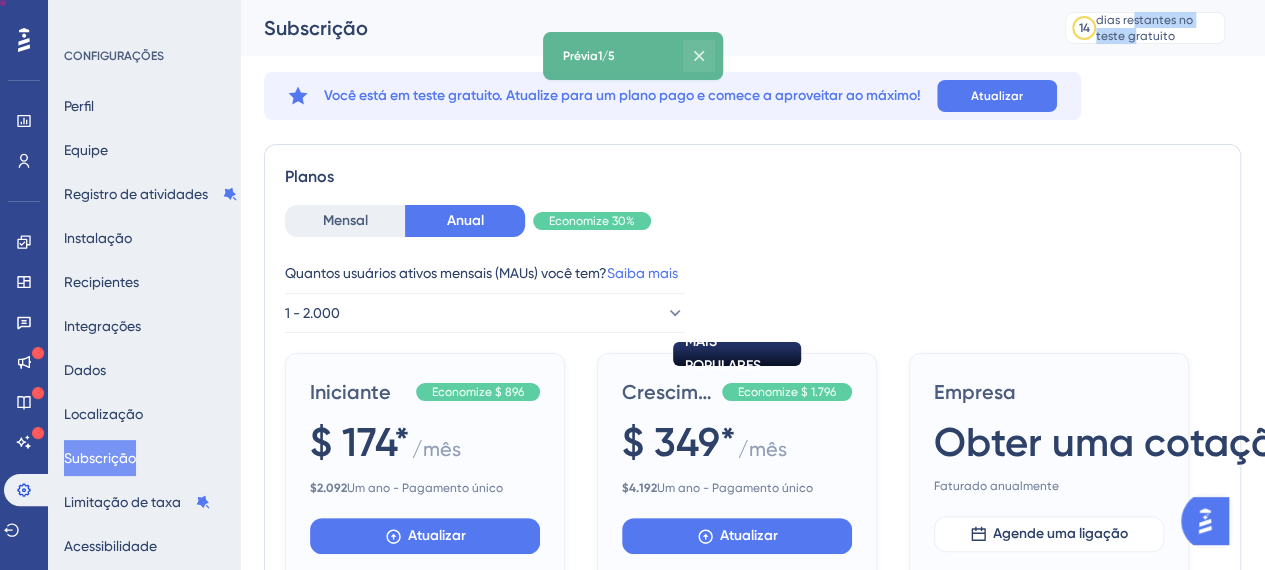 click 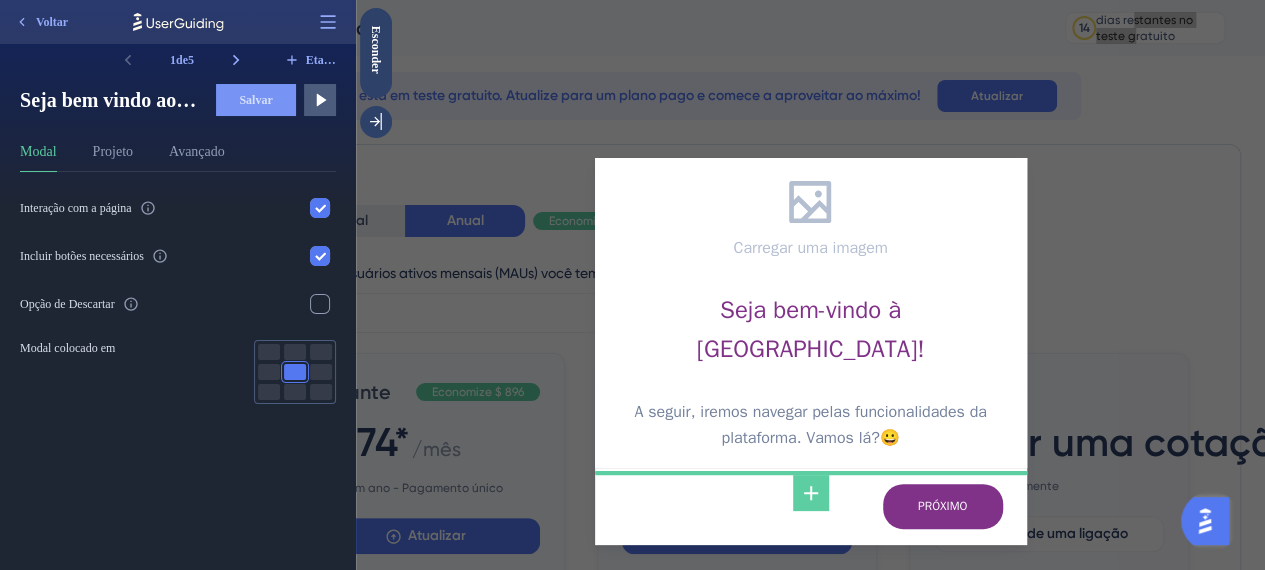 click on "Carregar uma imagem Seja bem-vindo à Lurik! A seguir, iremos navegar pelas funcionalidades da plataforma. Vamos lá?😀 PRÓXIMO" at bounding box center [810, 285] 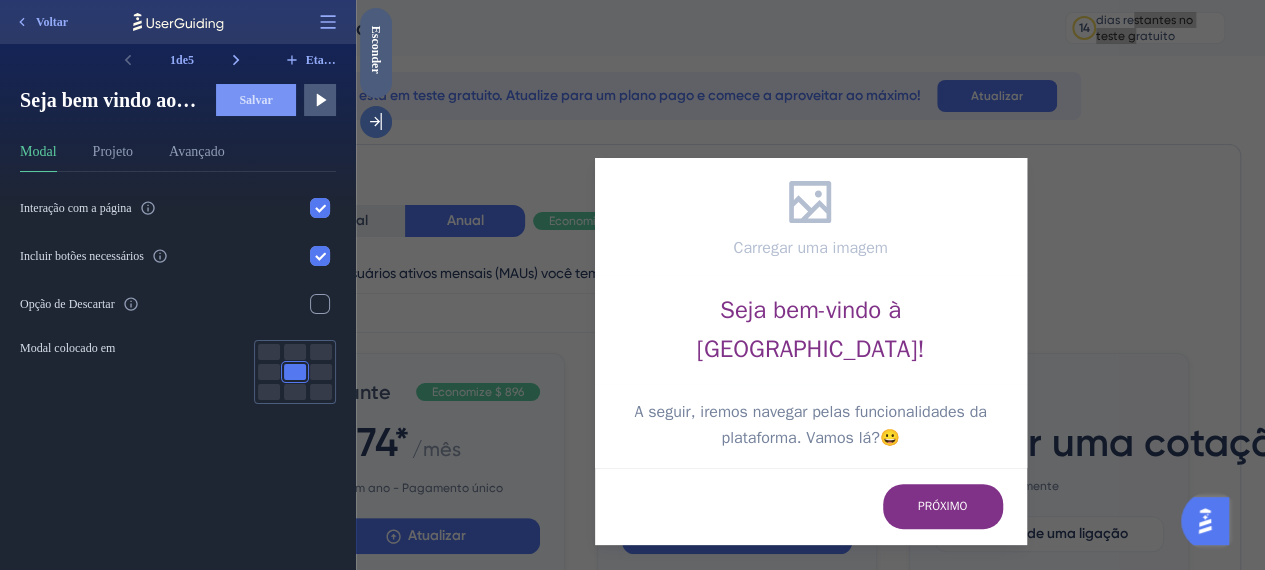 click on "Esconder" at bounding box center (376, 50) 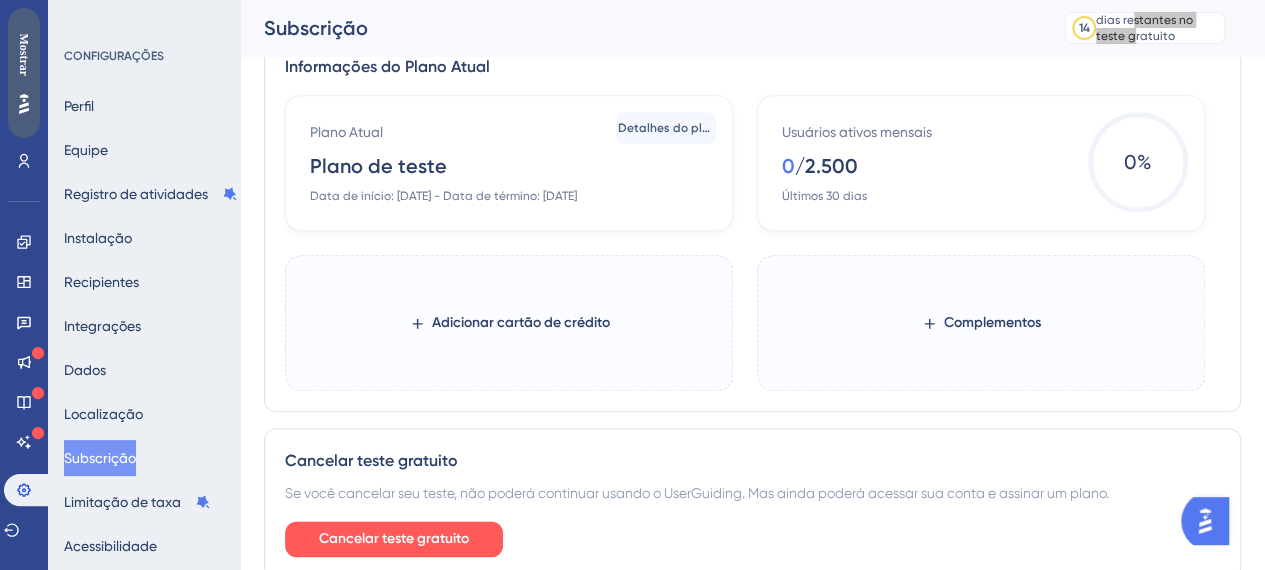 scroll, scrollTop: 986, scrollLeft: 0, axis: vertical 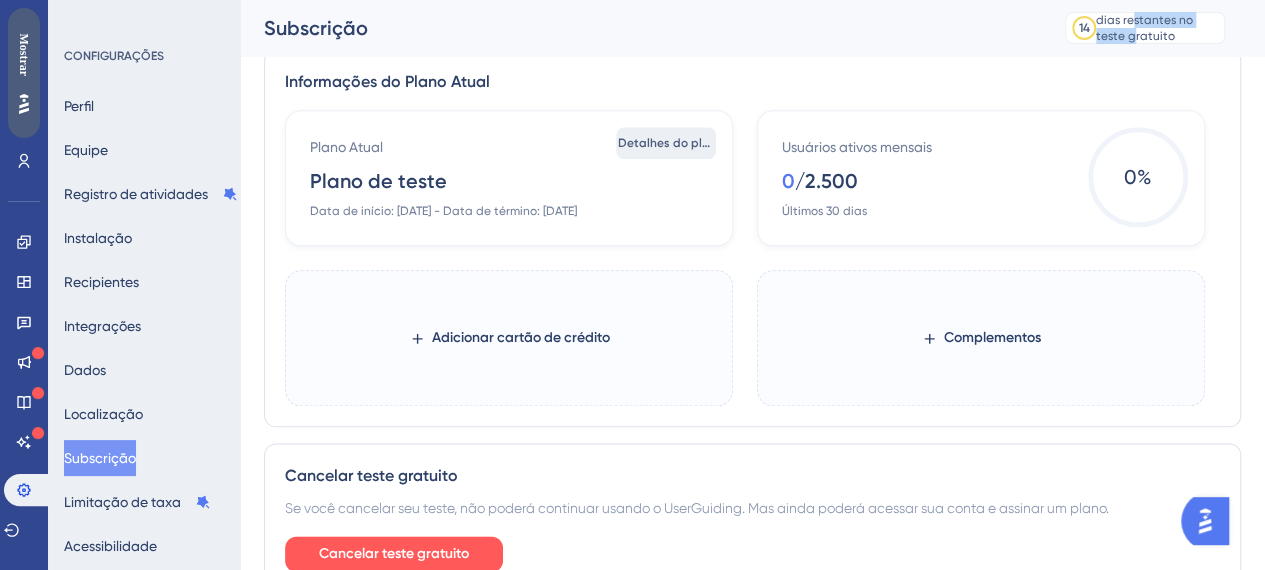 click on "Detalhes do plano" at bounding box center (671, 143) 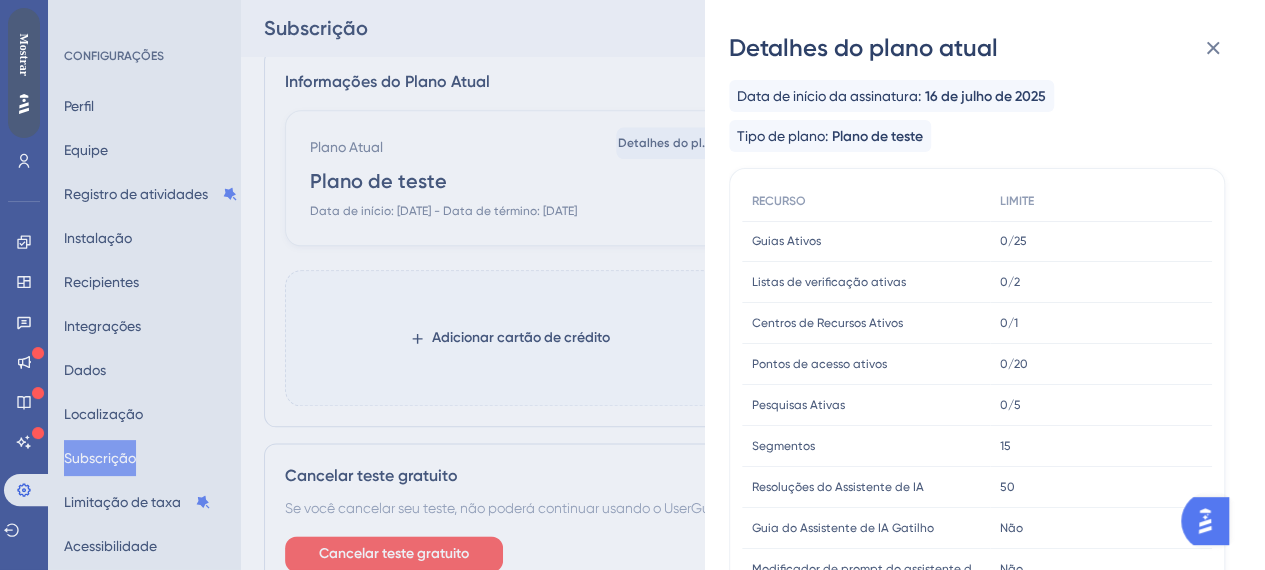scroll, scrollTop: 0, scrollLeft: 0, axis: both 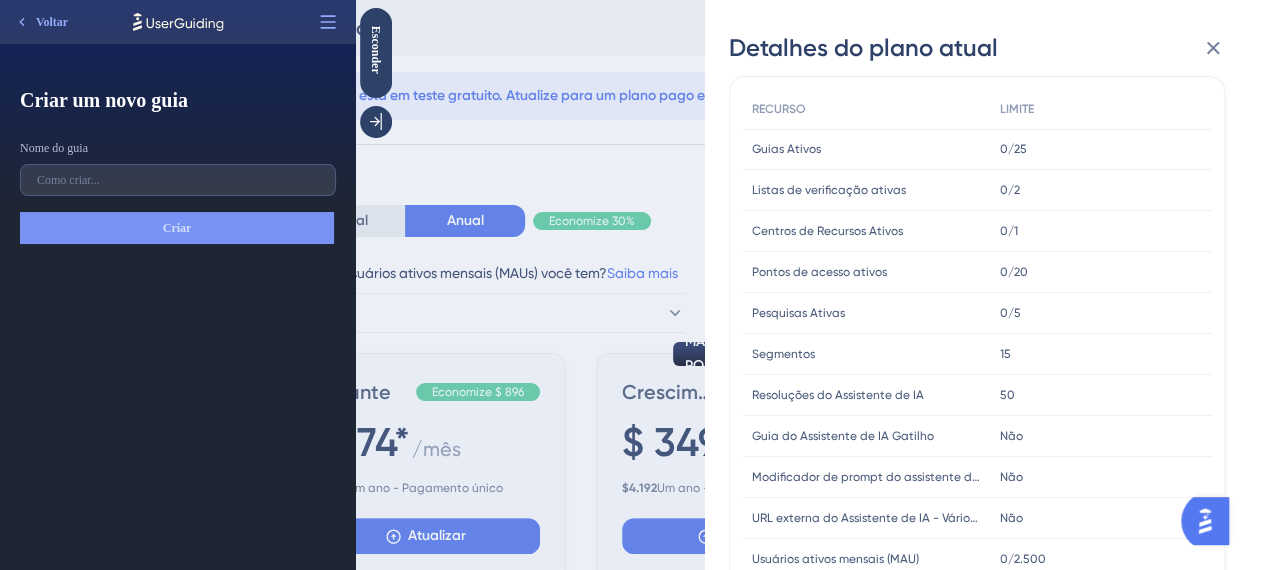 click on "Guias Ativos Guias Ativos" at bounding box center [866, 149] 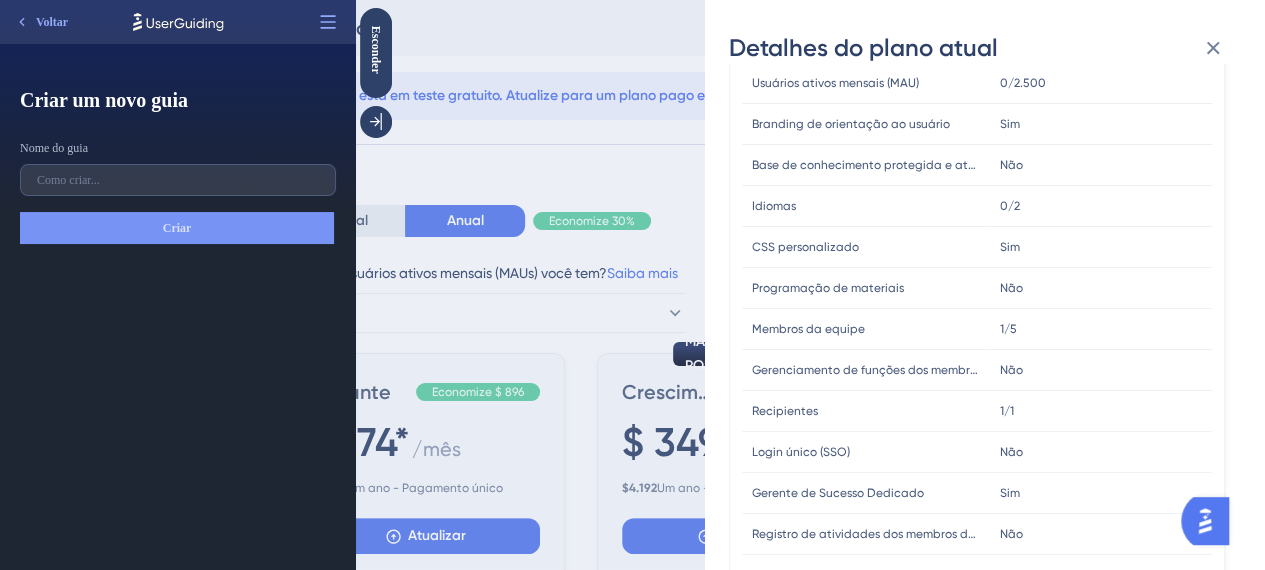 scroll, scrollTop: 705, scrollLeft: 0, axis: vertical 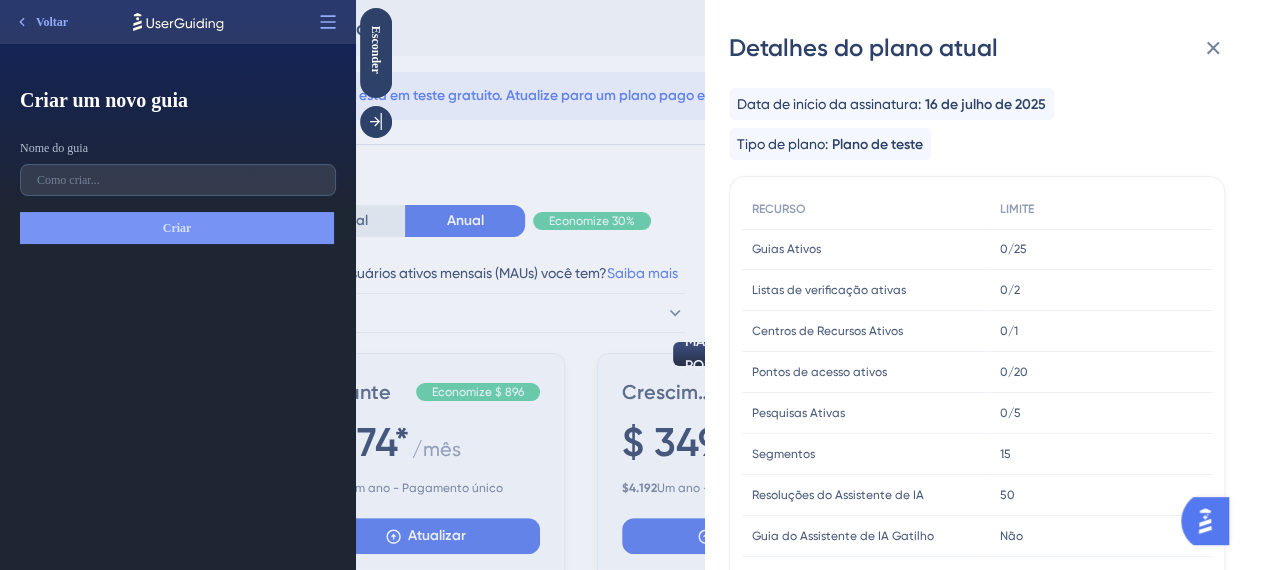 click on "Plano de teste" at bounding box center (877, 144) 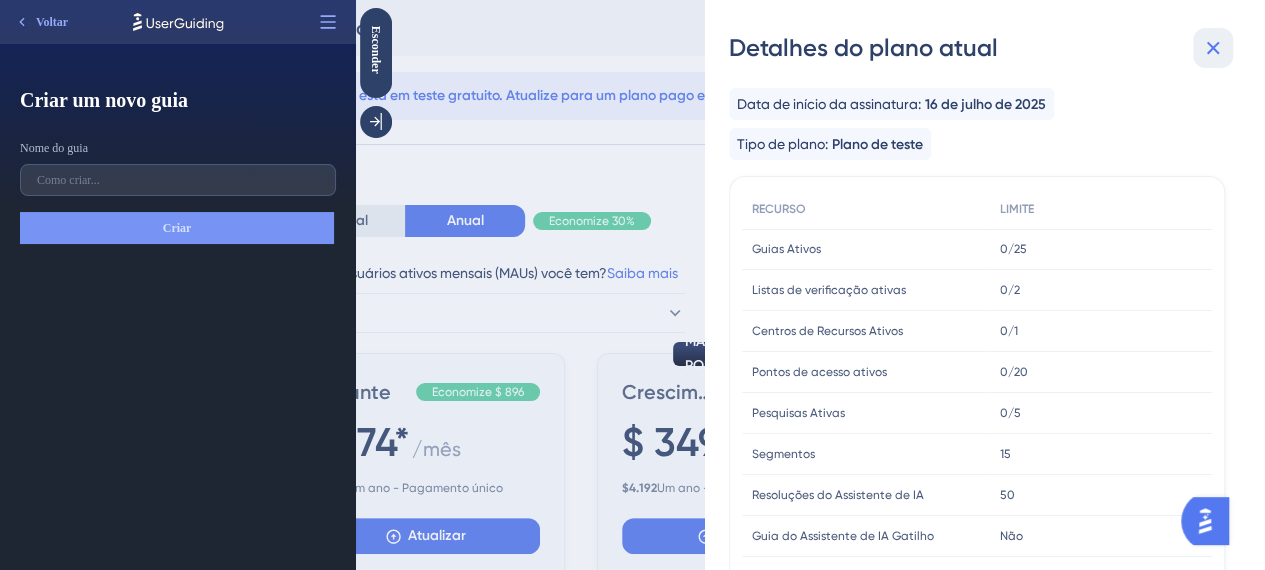 click 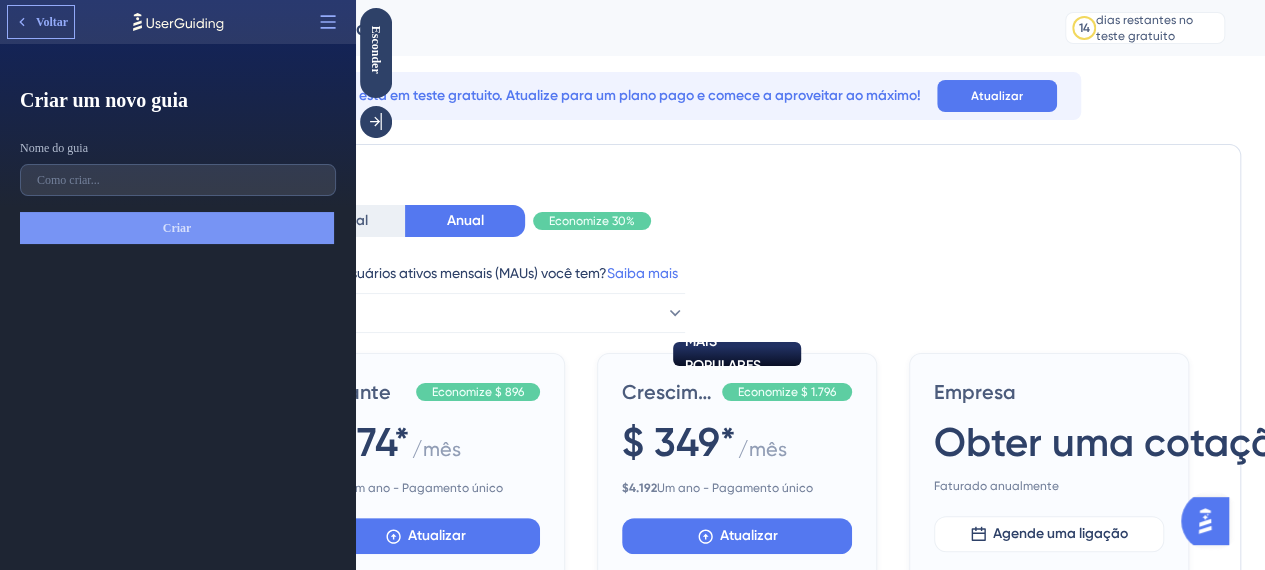 click on "Voltar" at bounding box center [52, 22] 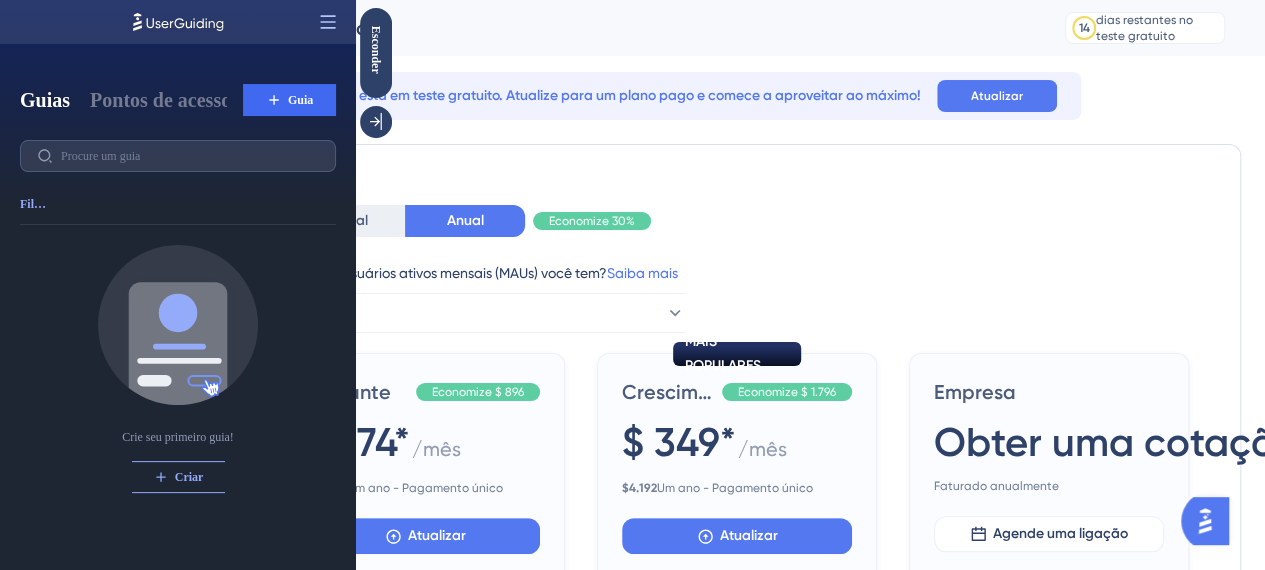 click 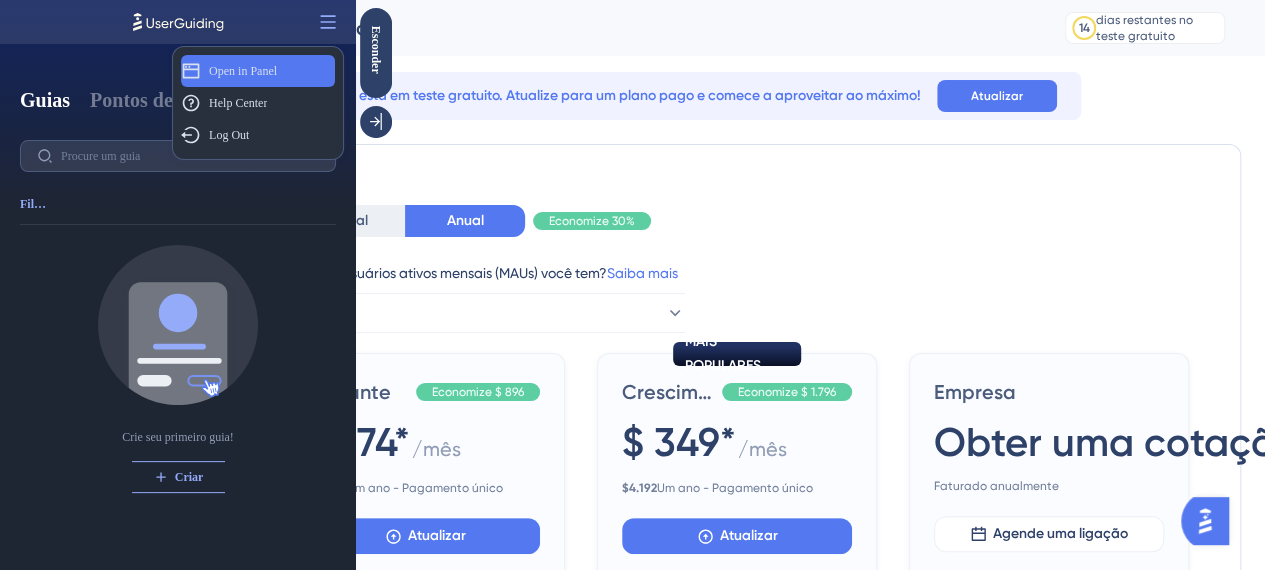 click on "Open in Panel" at bounding box center [243, 71] 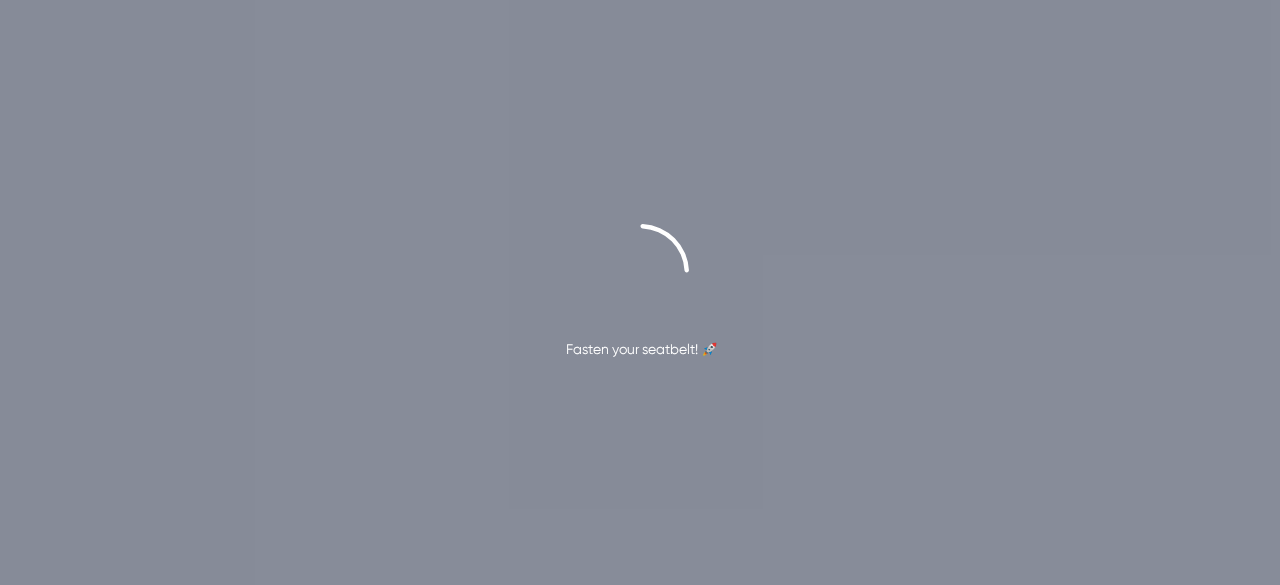 scroll, scrollTop: 0, scrollLeft: 0, axis: both 